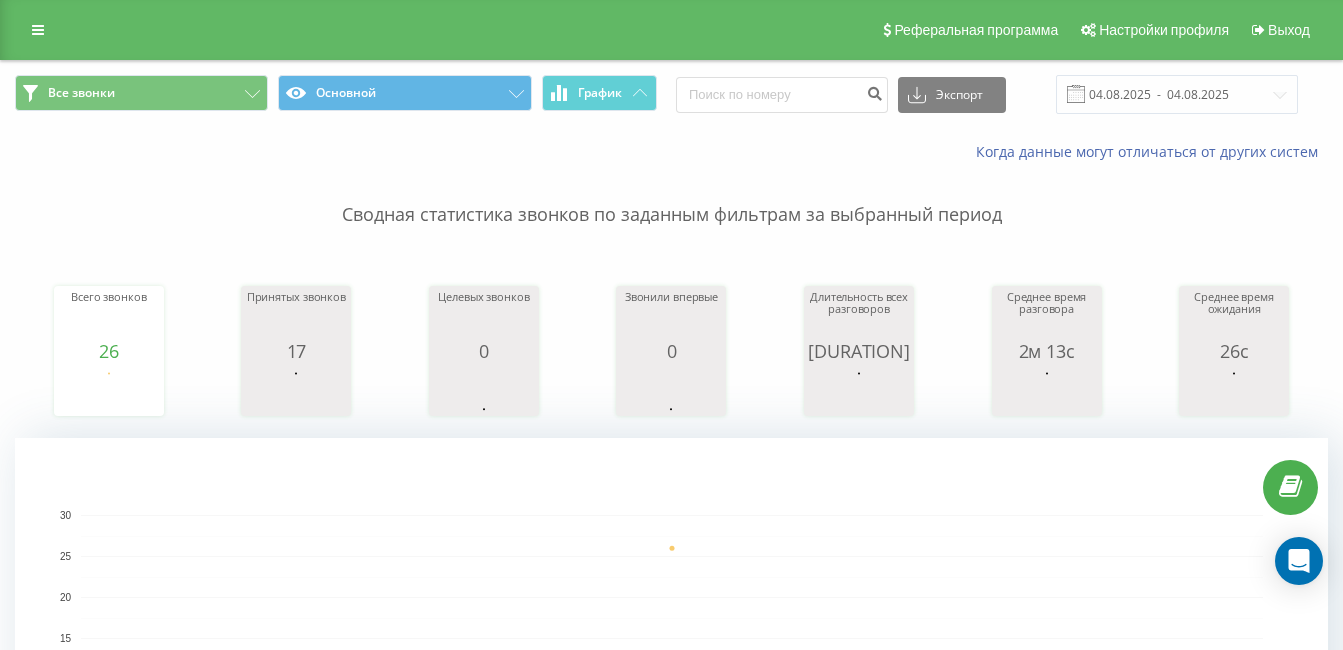 click on "04.08.2025  -  04.08.2025" at bounding box center (1177, 94) 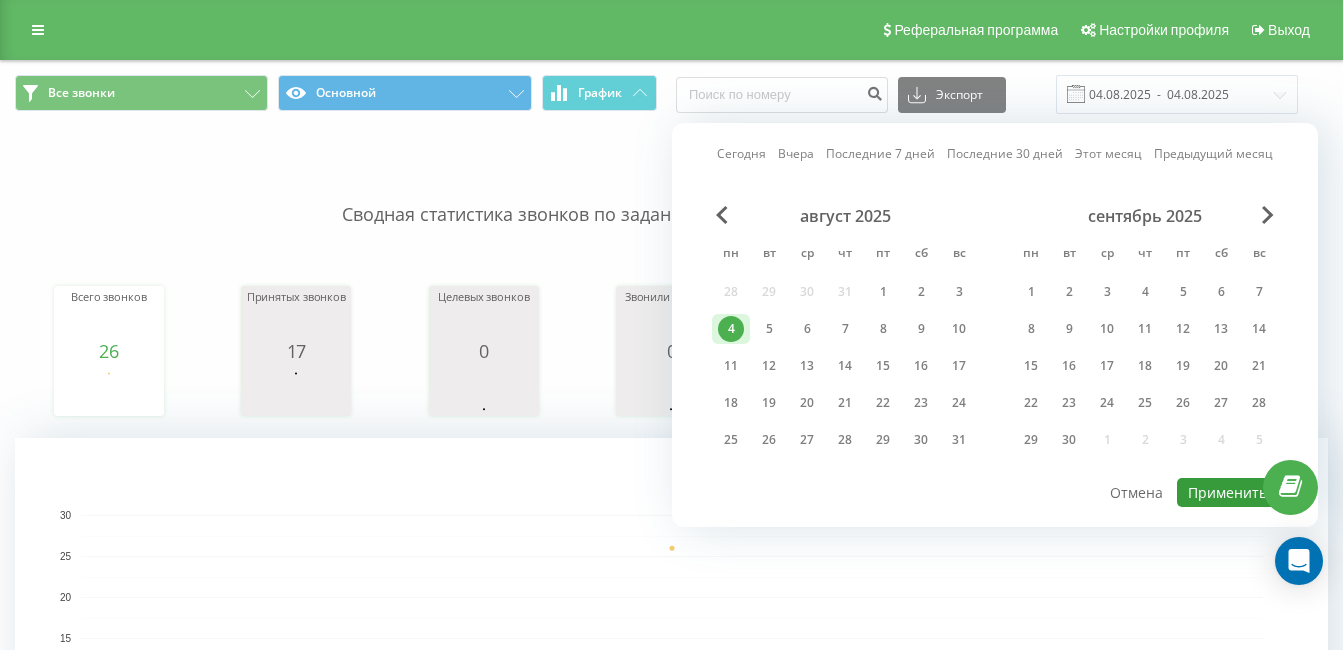 click on "Применить" at bounding box center [1227, 492] 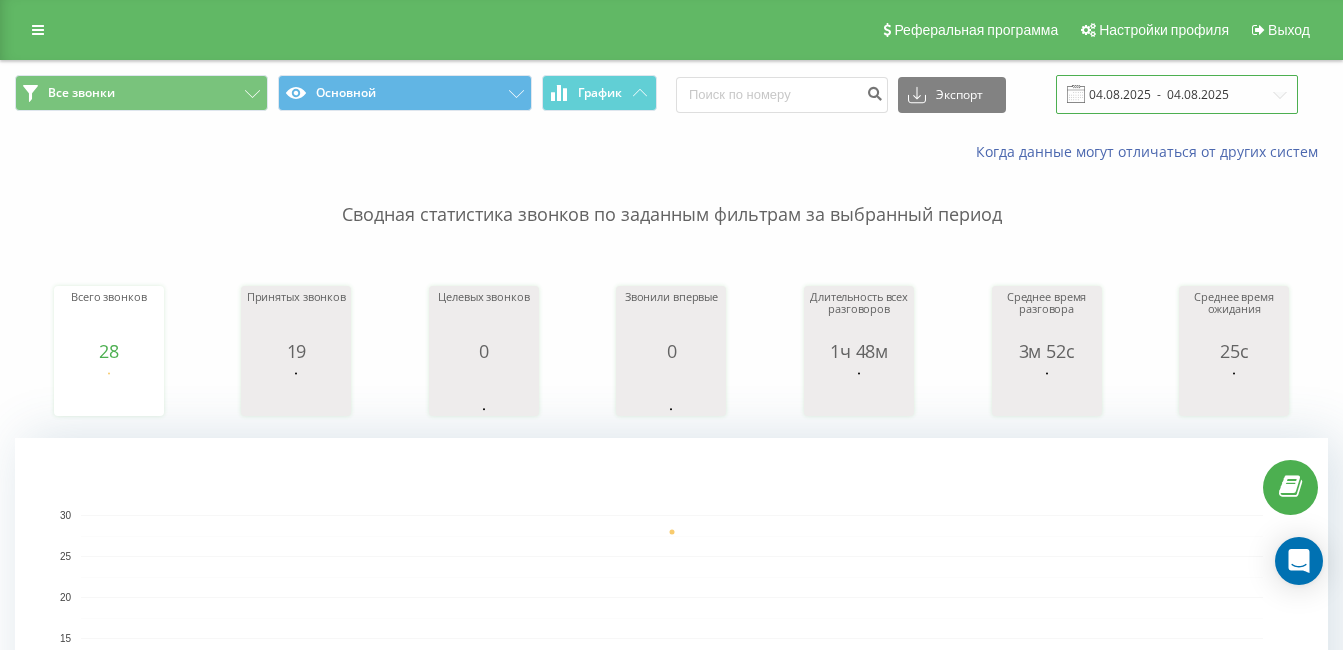 click on "04.08.2025  -  04.08.2025" at bounding box center (1177, 94) 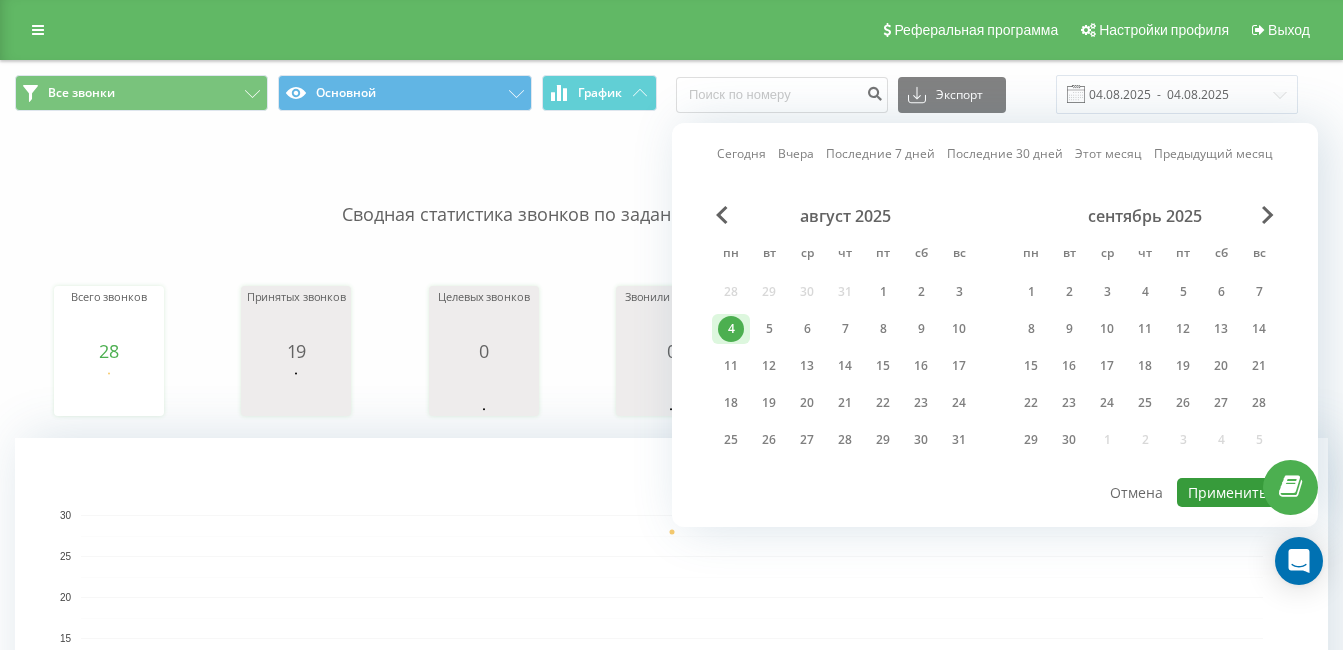 click on "Применить" at bounding box center [1227, 492] 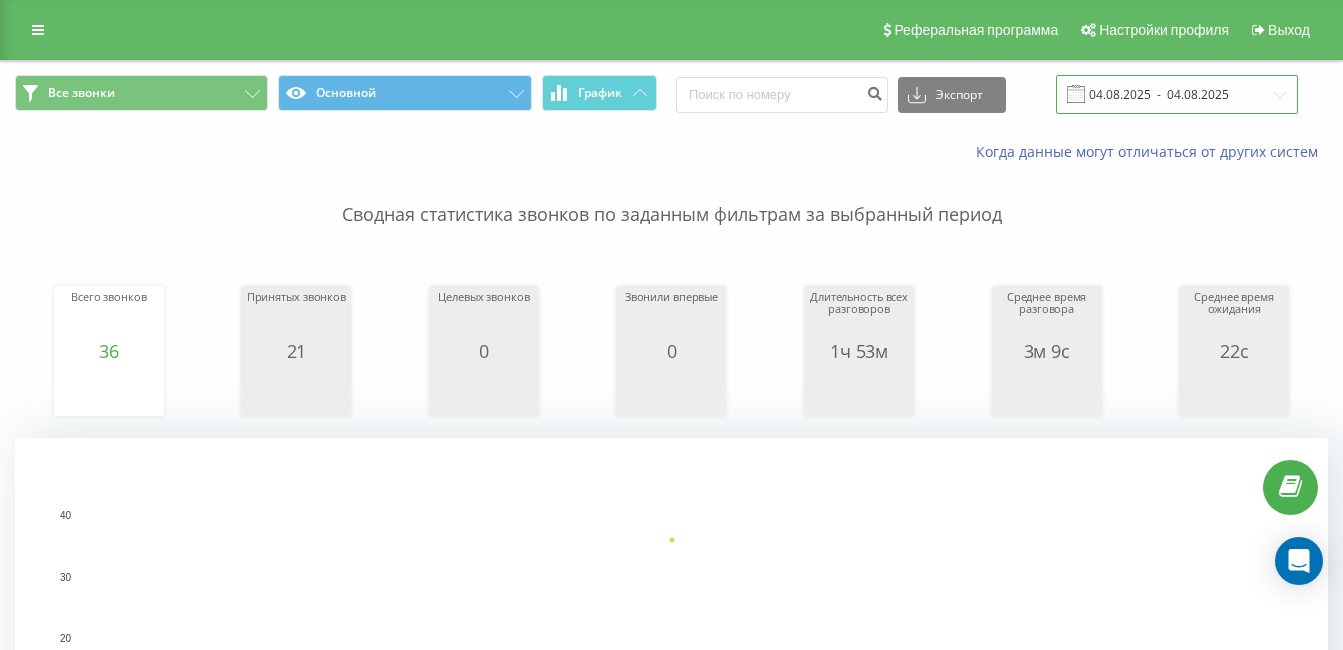 click on "04.08.2025  -  04.08.2025" at bounding box center [1177, 94] 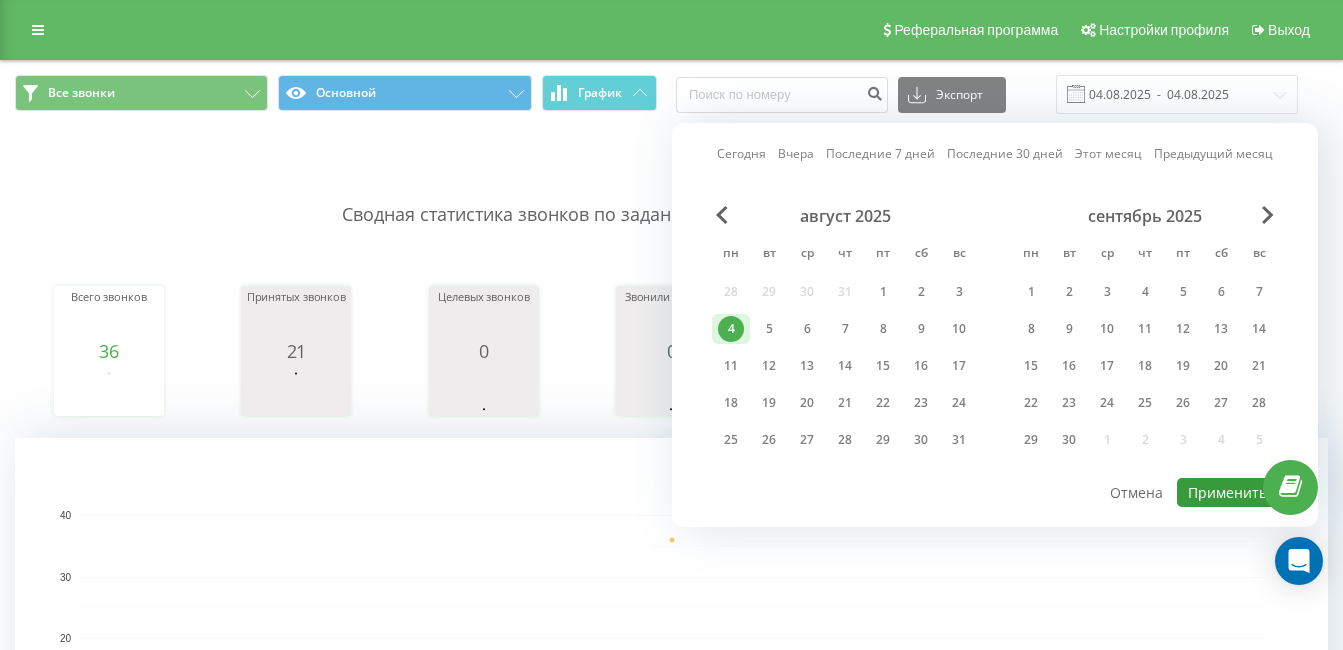 click on "Применить" at bounding box center (1227, 492) 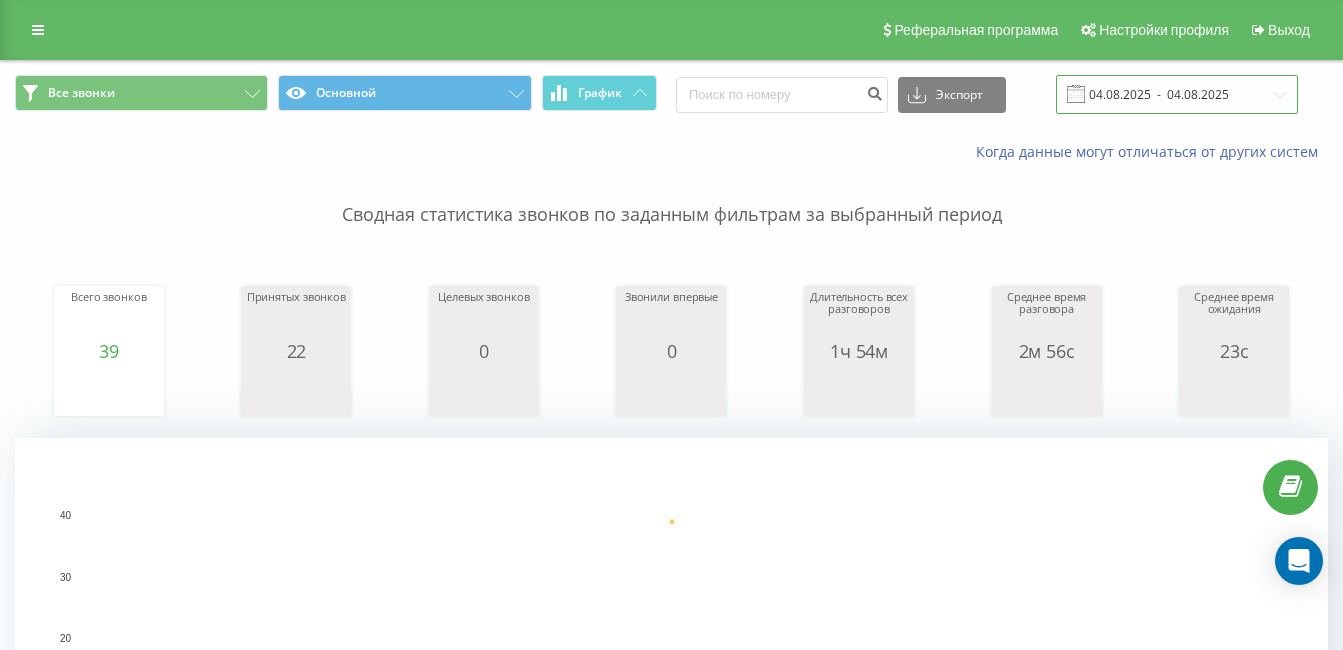 click on "04.08.2025  -  04.08.2025" at bounding box center [1177, 94] 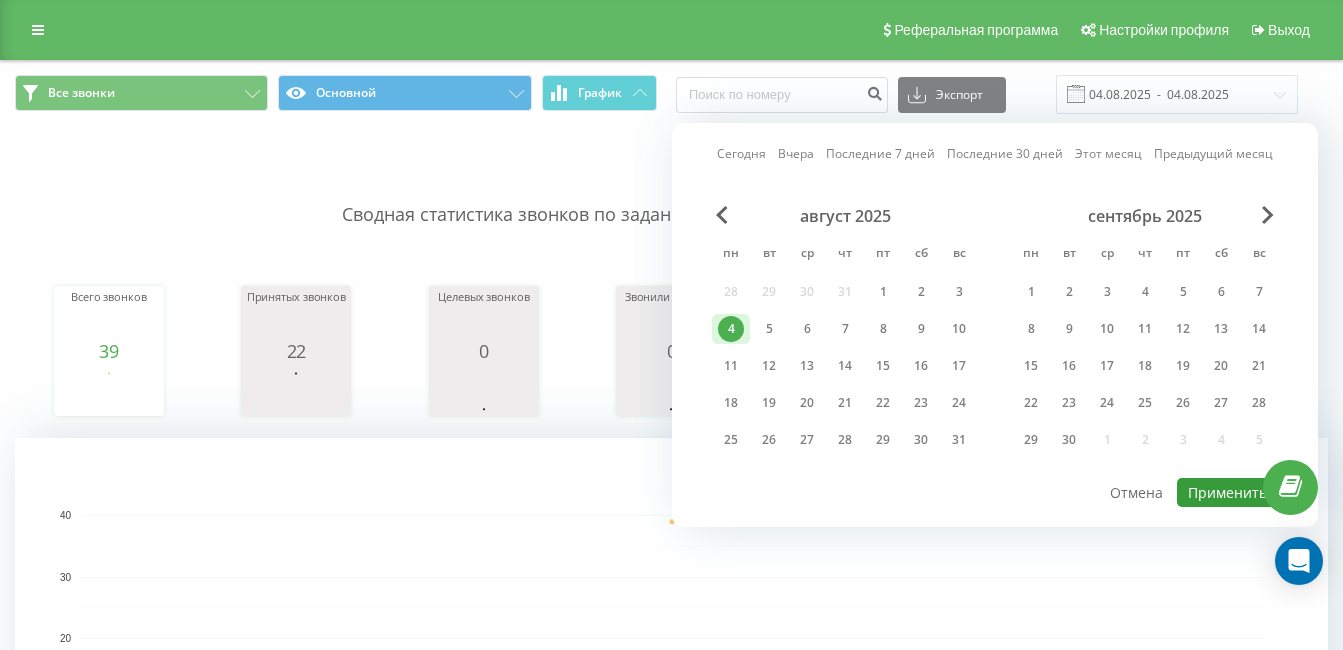click on "Применить" at bounding box center [1227, 492] 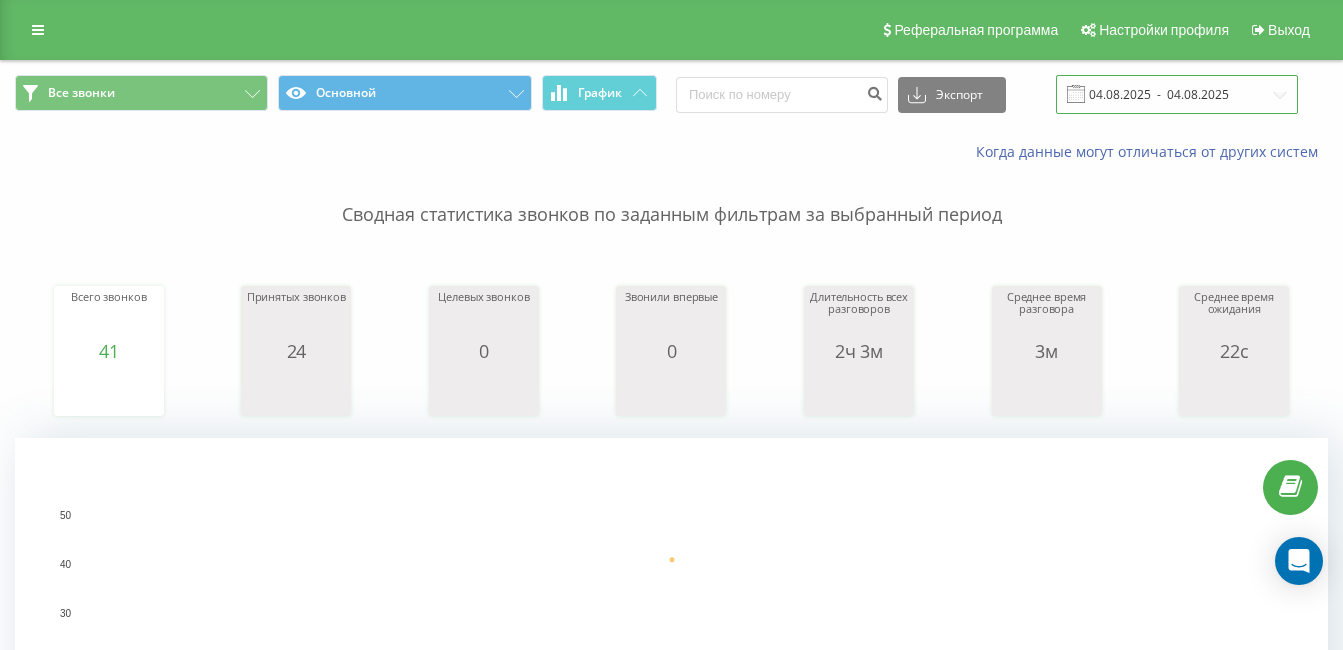 click on "04.08.2025  -  04.08.2025" at bounding box center (1177, 94) 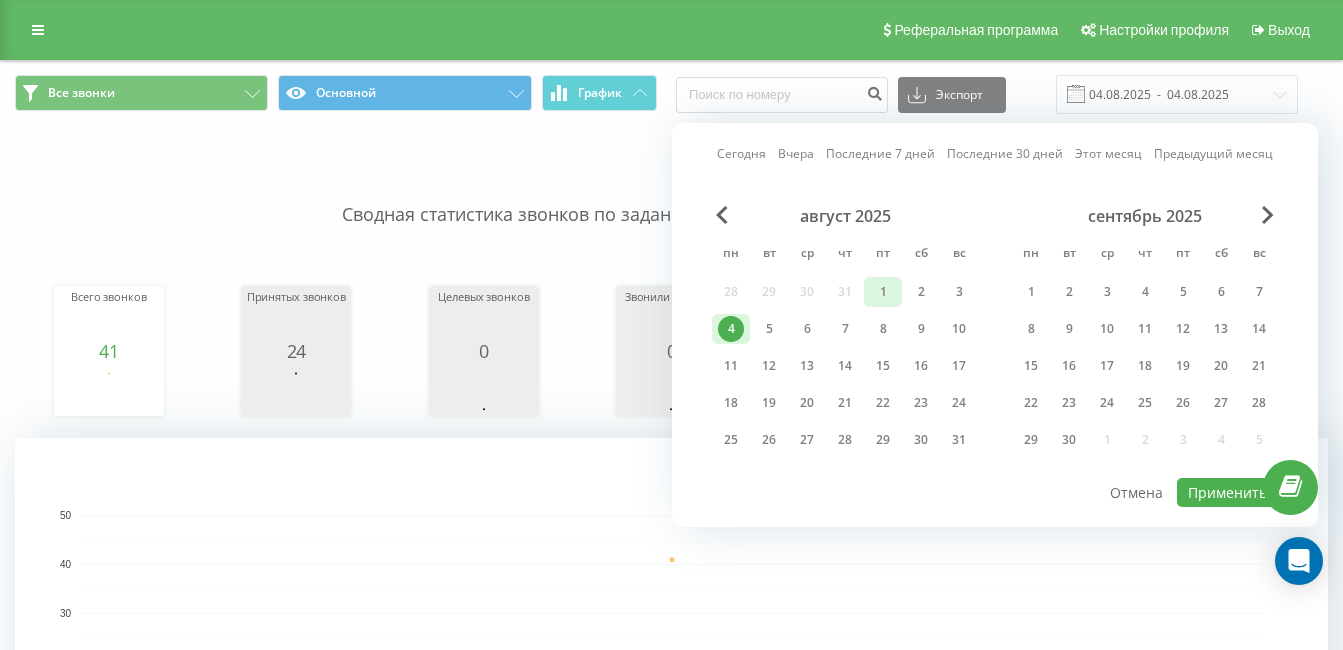 click on "1" at bounding box center [883, 292] 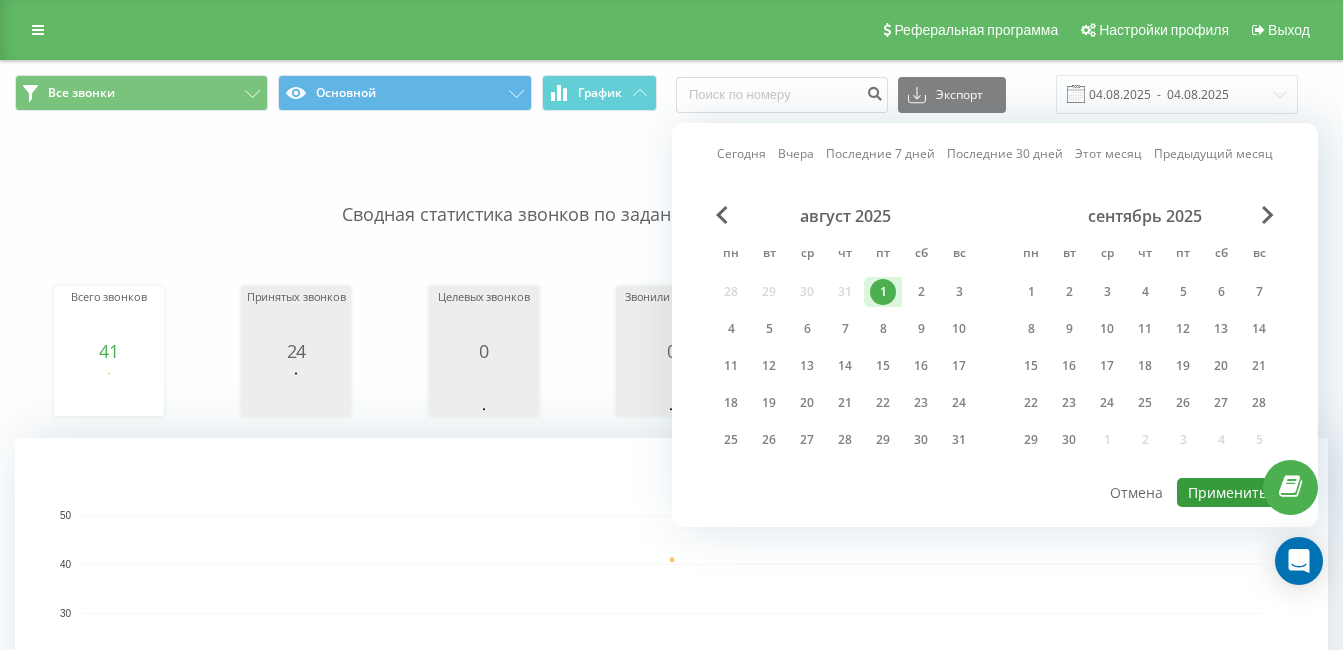 click on "Применить" at bounding box center (1227, 492) 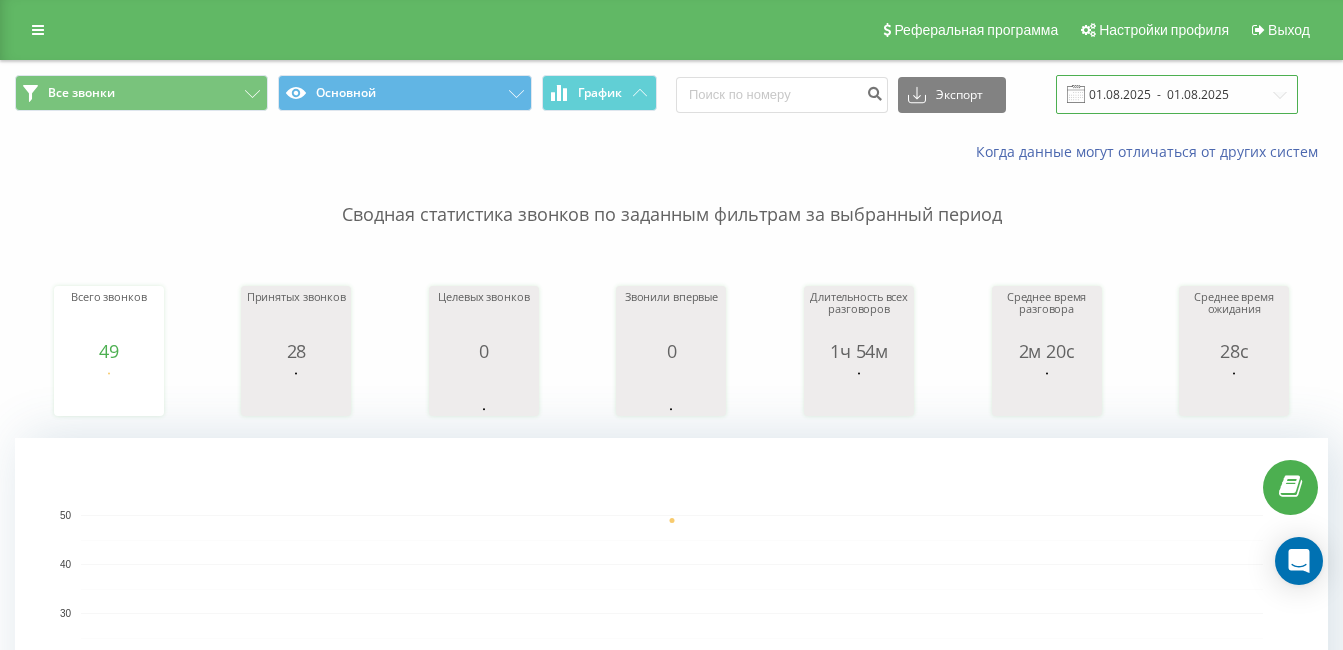 click on "01.08.2025  -  01.08.2025" at bounding box center [1177, 94] 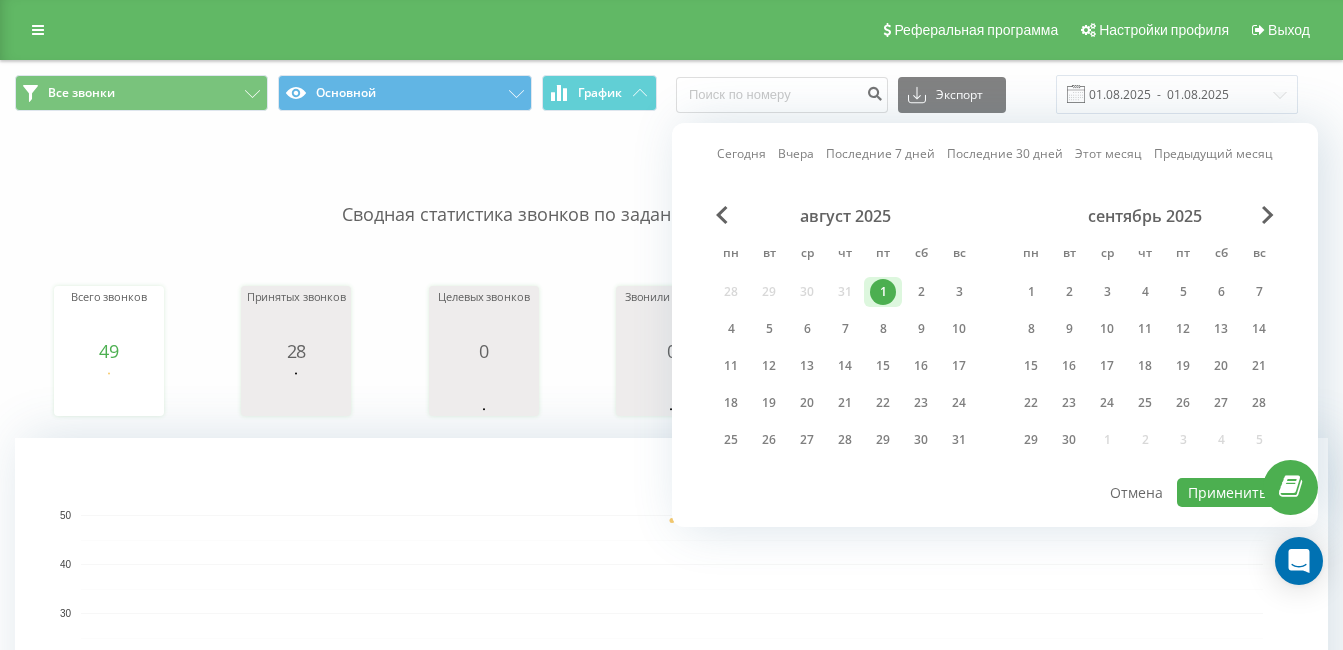 drag, startPoint x: 738, startPoint y: 325, endPoint x: 1186, endPoint y: 445, distance: 463.79306 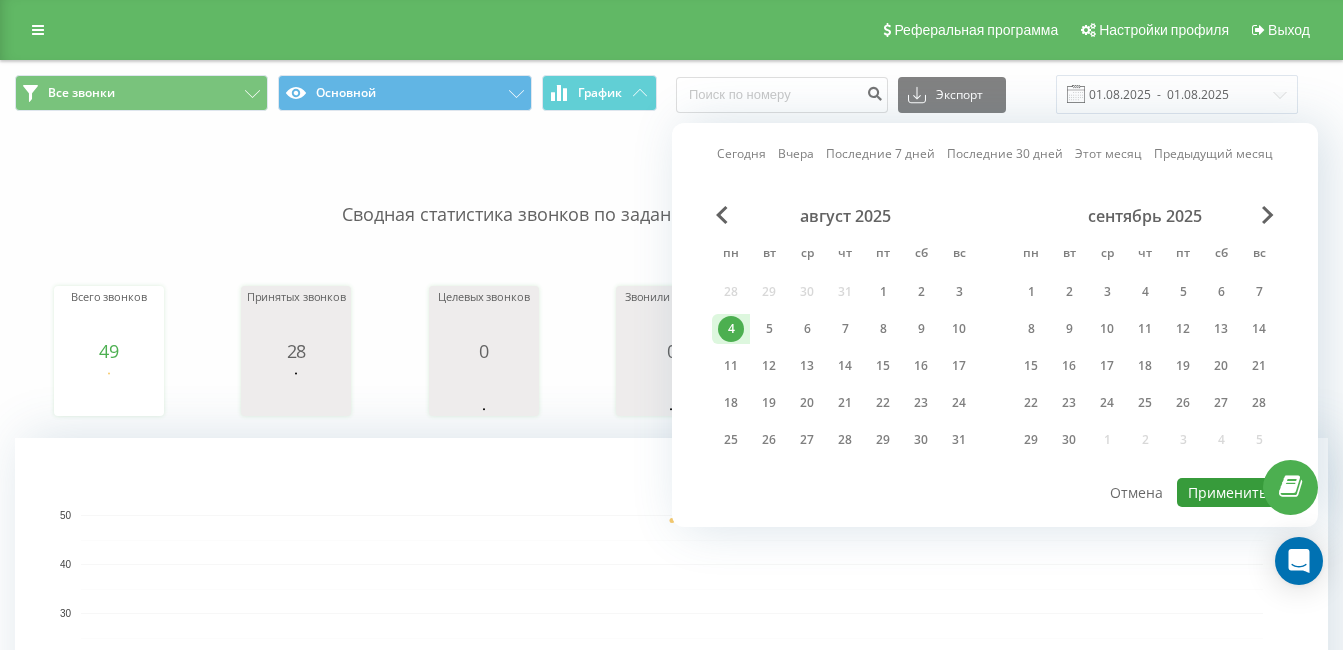 click on "Применить" at bounding box center (1227, 492) 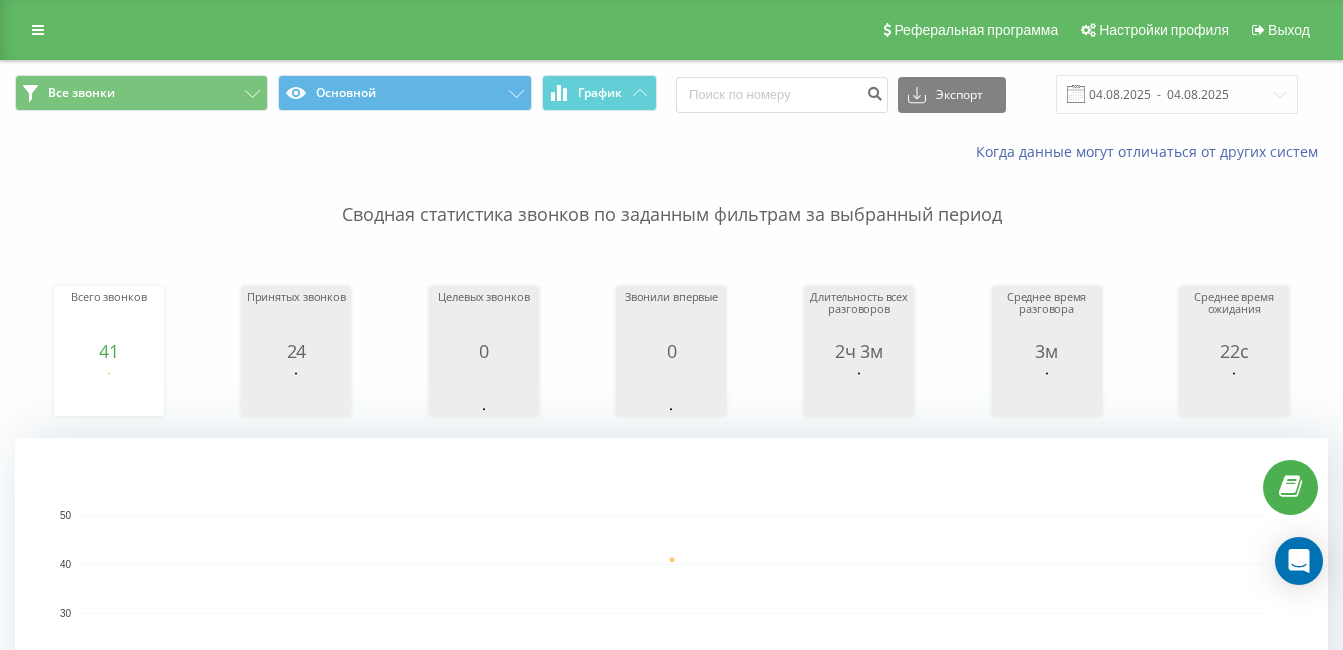 click on "Все звонки Основной График Экспорт .csv .xls .xlsx 04.08.2025  -  04.08.2025" at bounding box center (671, 94) 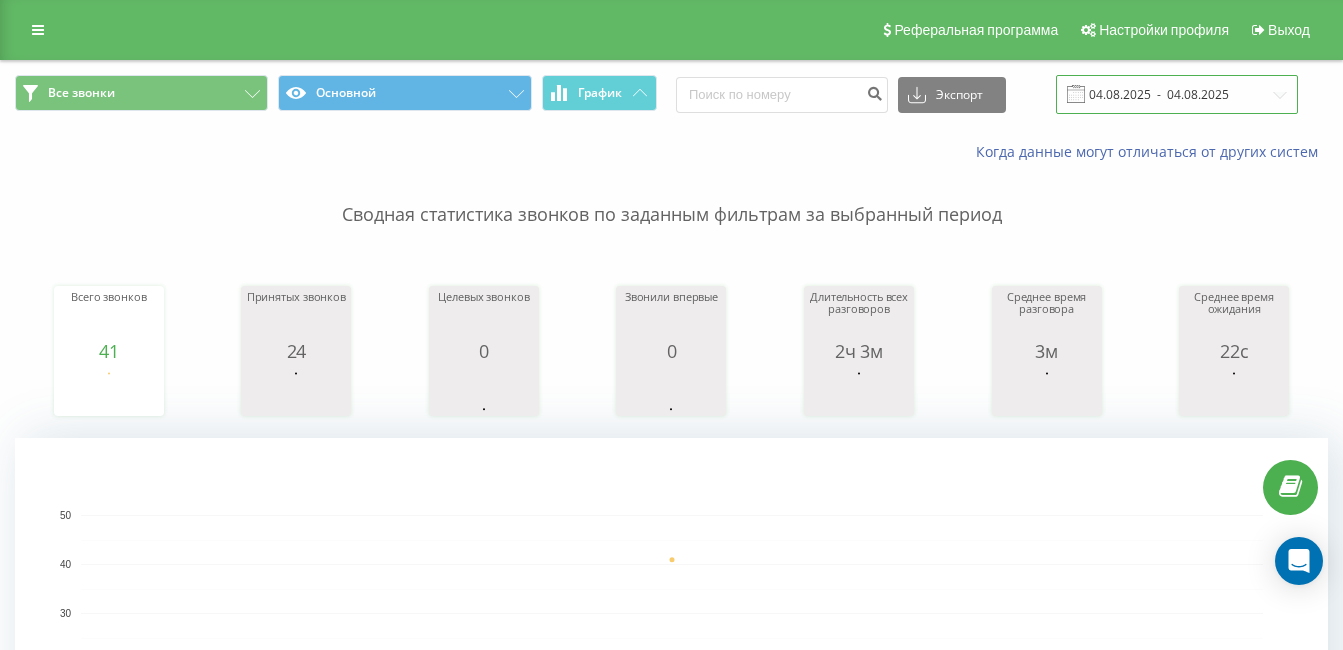 click on "04.08.2025  -  04.08.2025" at bounding box center [1177, 94] 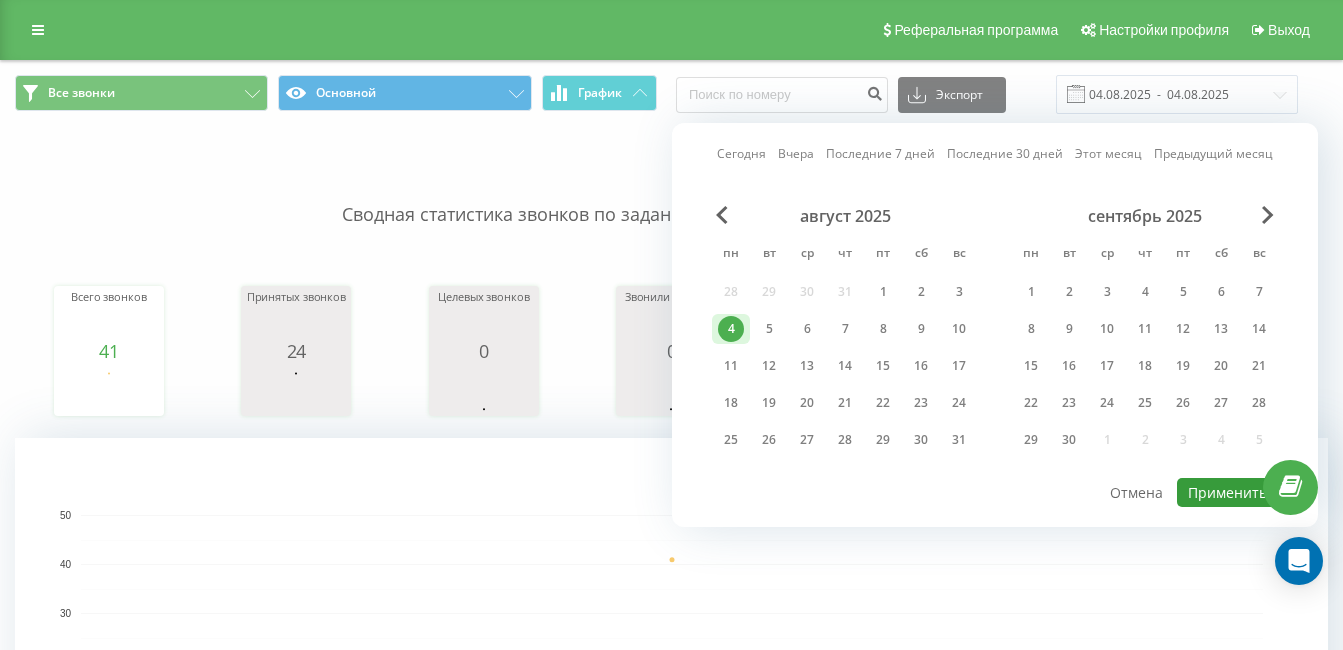 click on "Применить" at bounding box center (1227, 492) 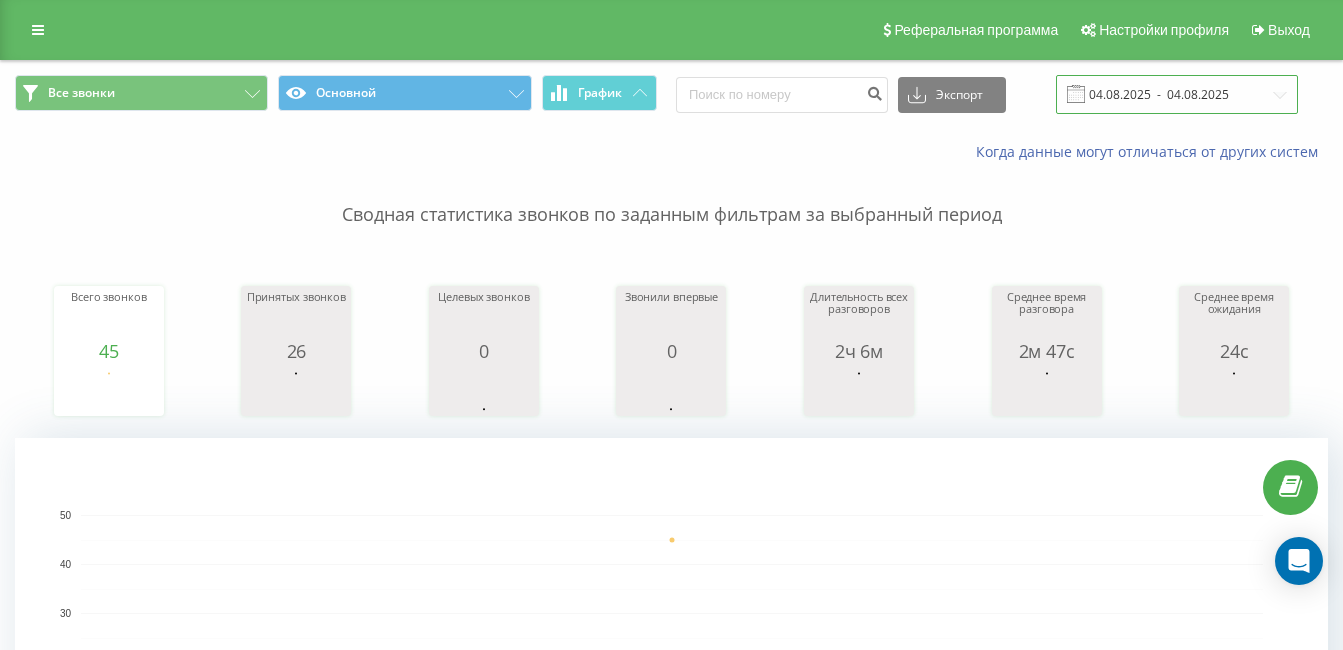 click on "04.08.2025  -  04.08.2025" at bounding box center [1177, 94] 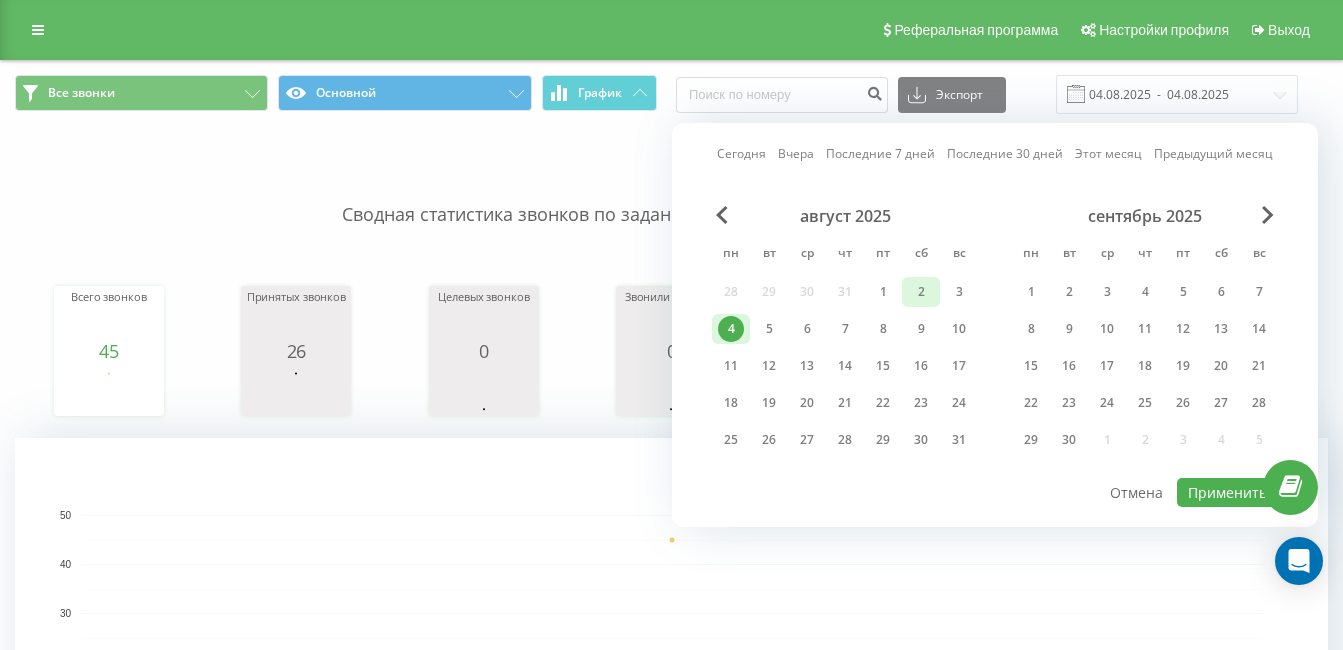 drag, startPoint x: 890, startPoint y: 278, endPoint x: 902, endPoint y: 279, distance: 12.0415945 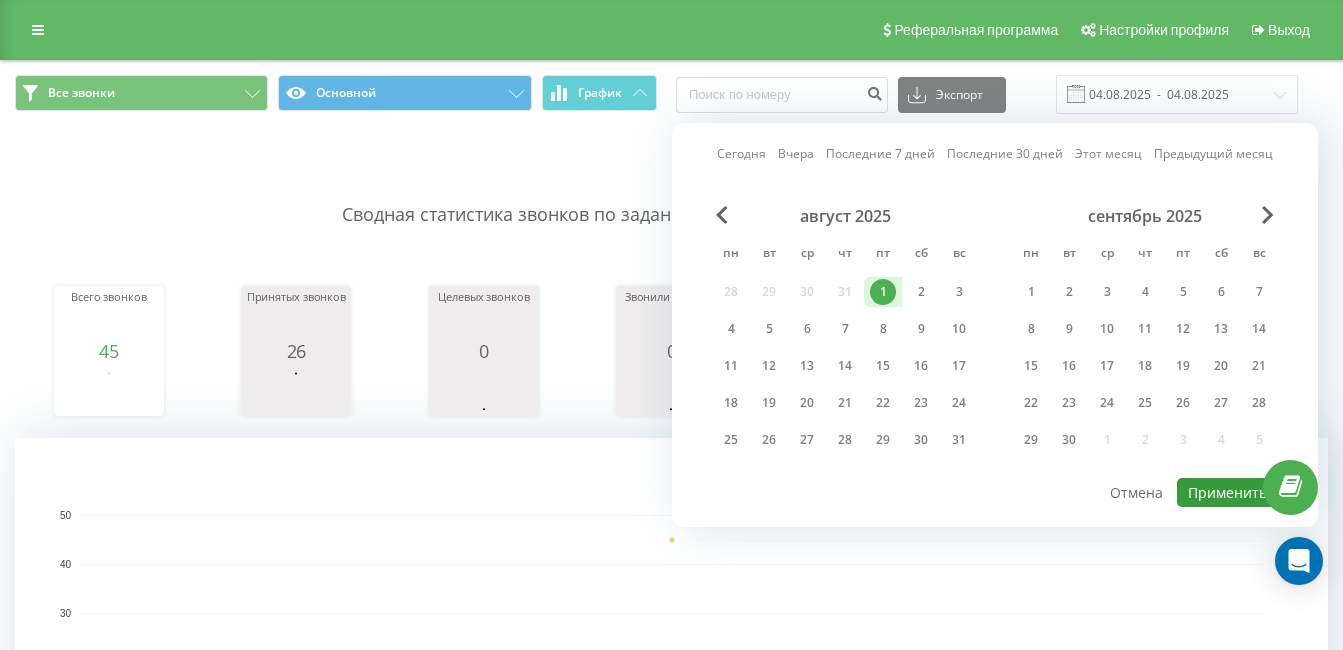click on "Применить" at bounding box center [1227, 492] 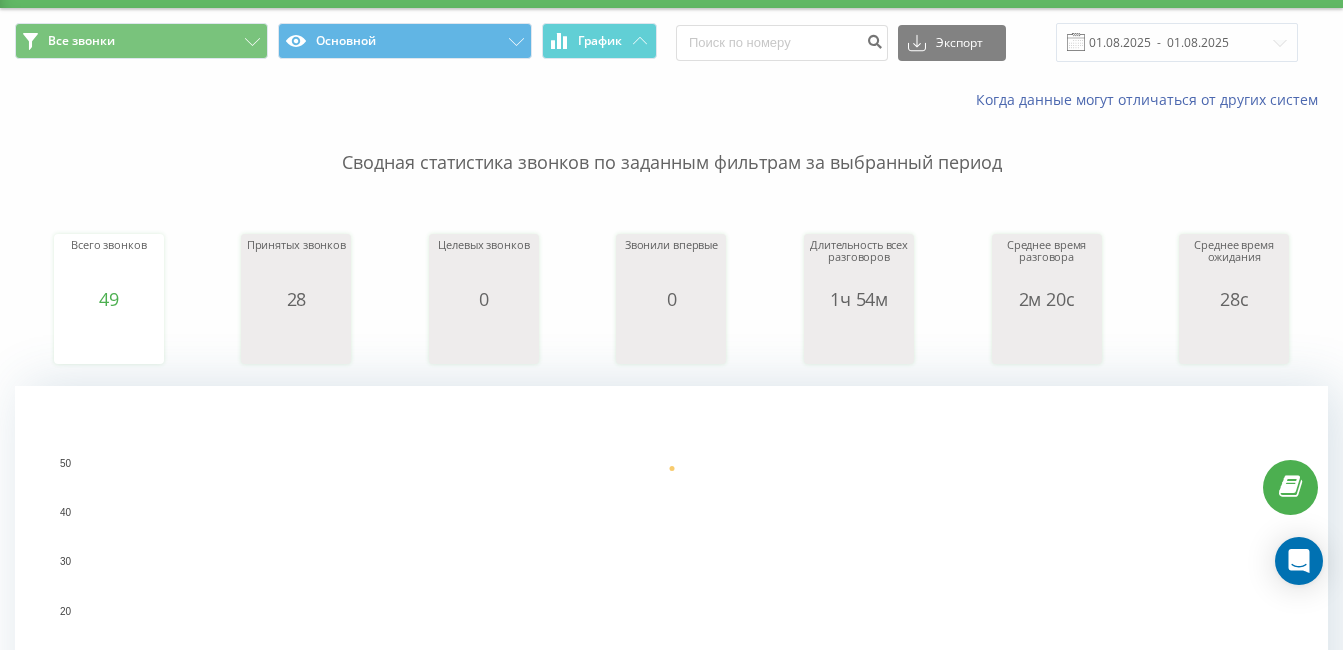 scroll, scrollTop: 53, scrollLeft: 0, axis: vertical 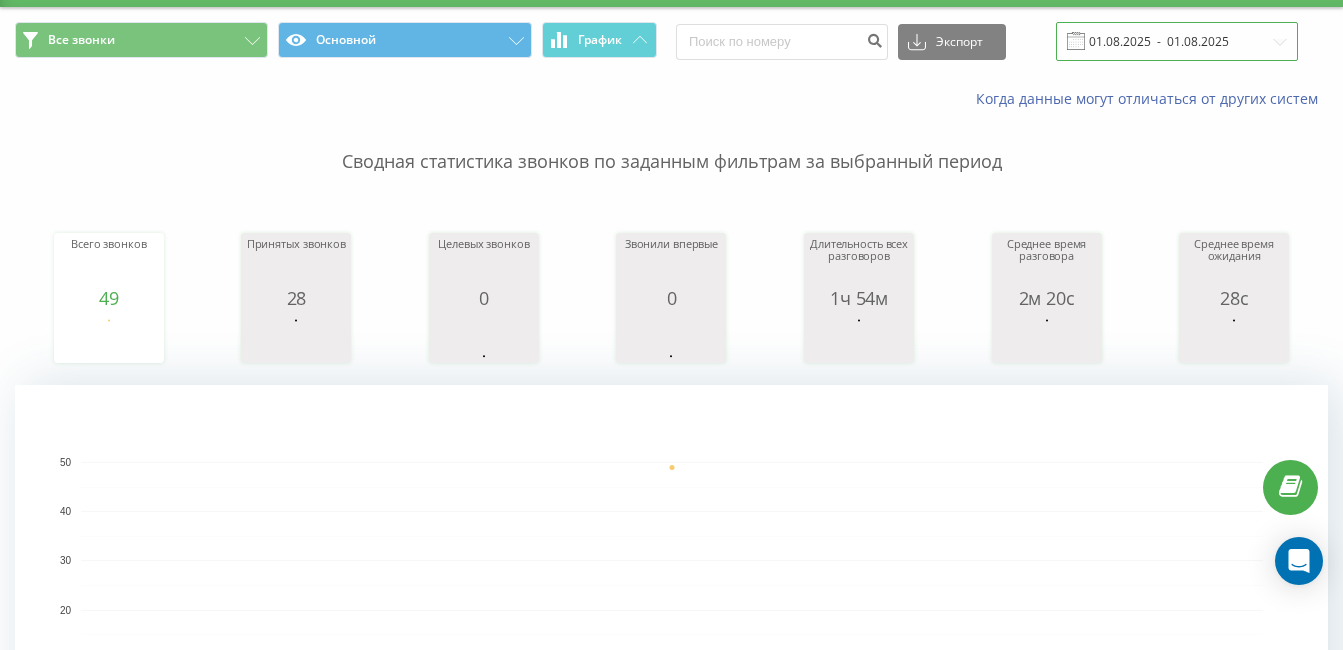 click on "01.08.2025  -  01.08.2025" at bounding box center (1177, 41) 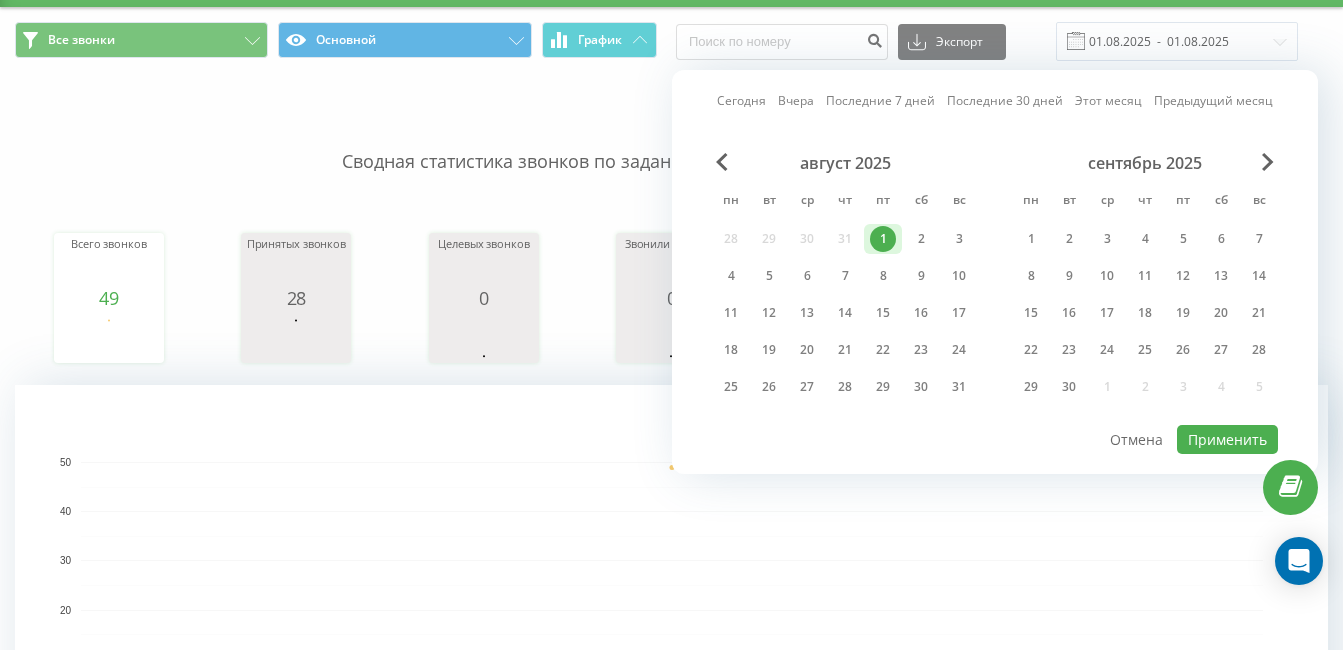 drag, startPoint x: 740, startPoint y: 281, endPoint x: 995, endPoint y: 361, distance: 267.25455 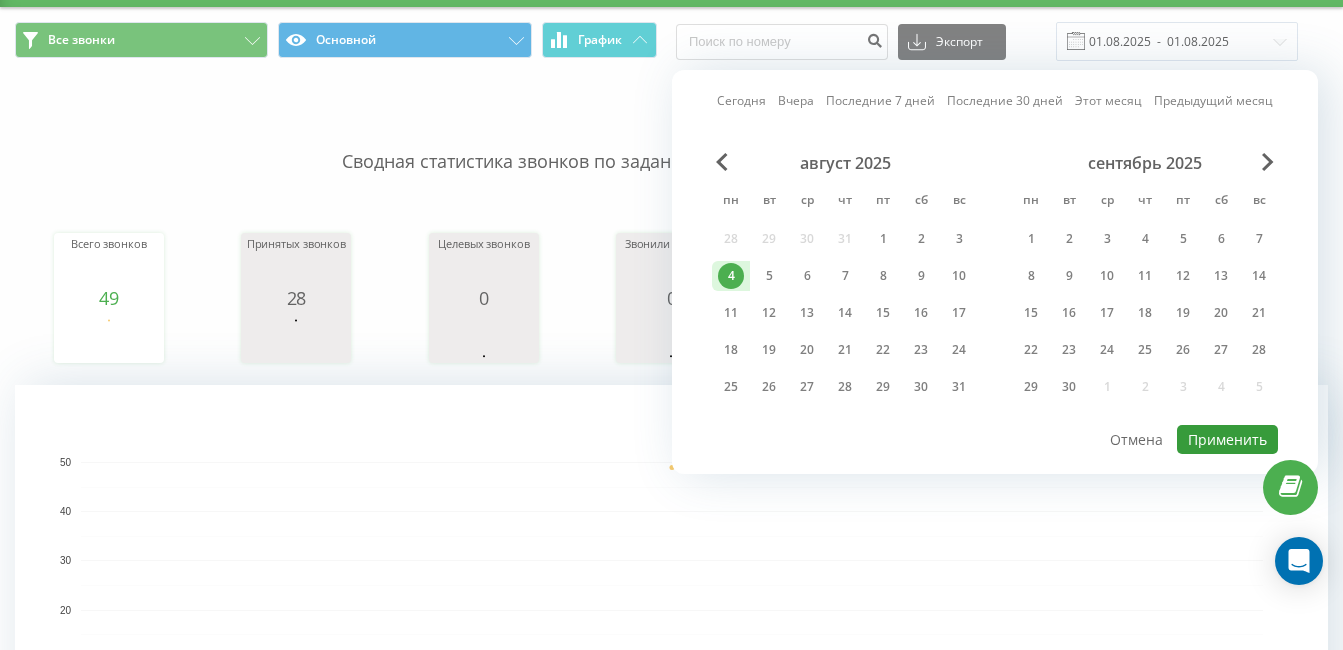 click on "Применить" at bounding box center [1227, 439] 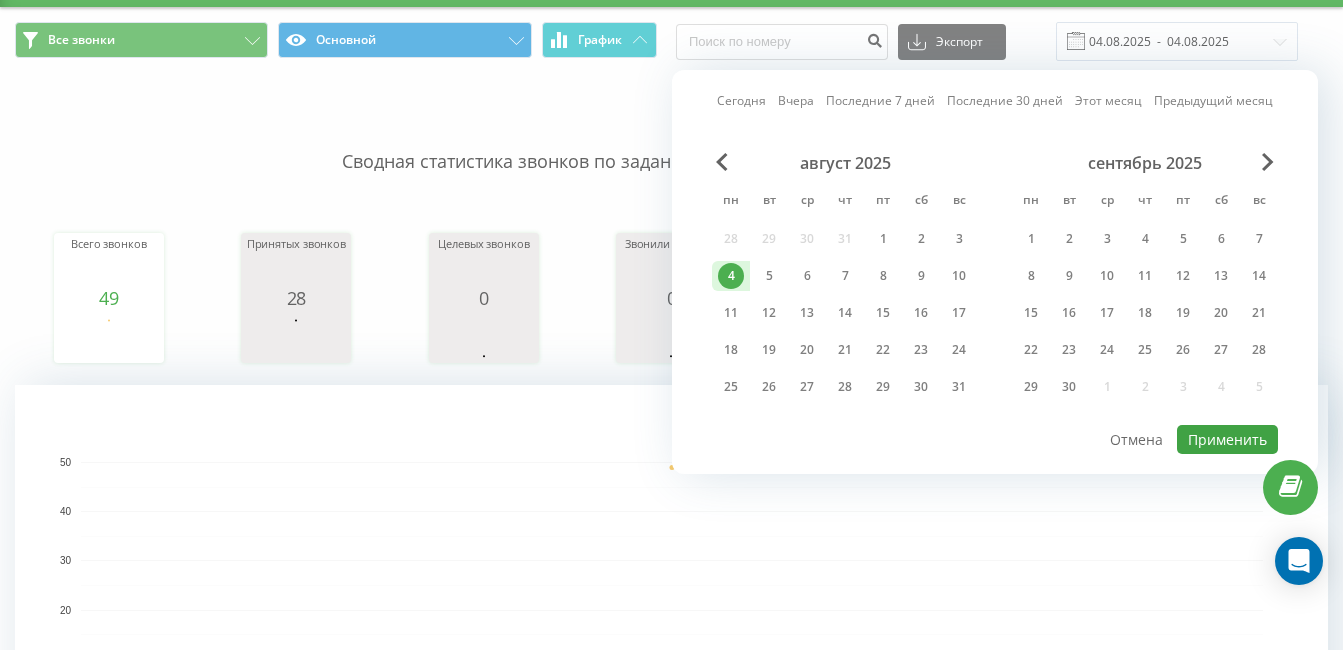 scroll, scrollTop: 0, scrollLeft: 0, axis: both 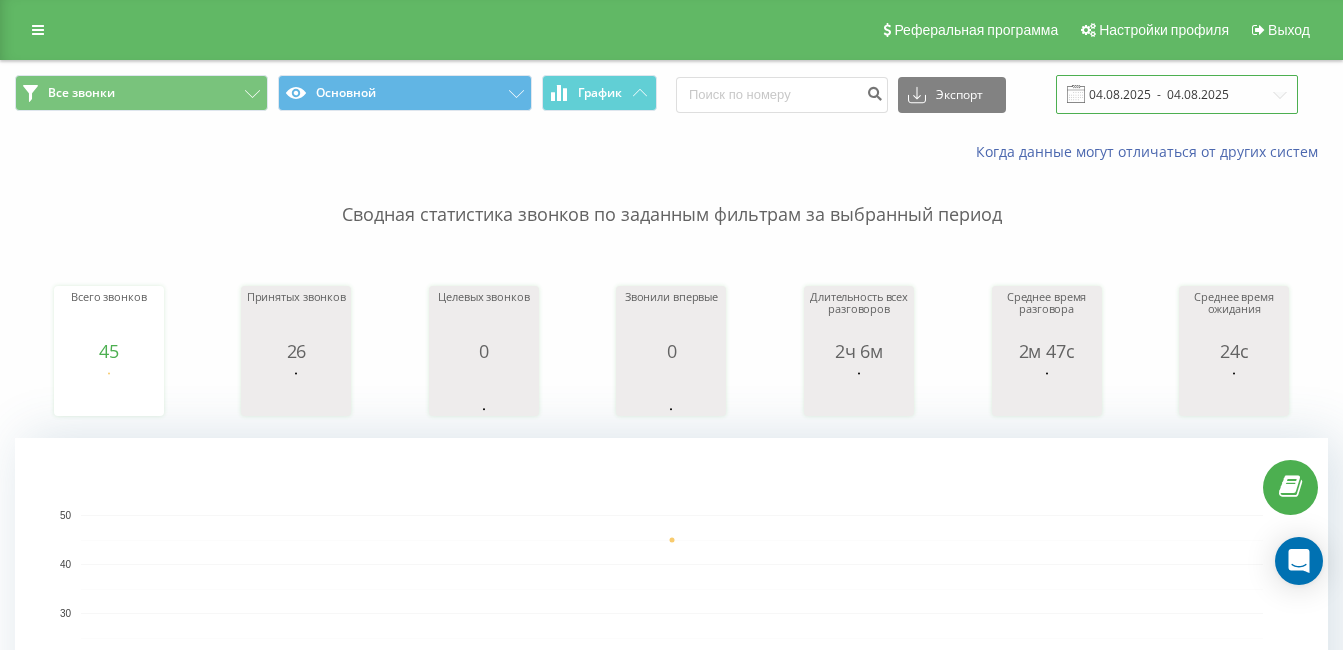 click on "04.08.2025  -  04.08.2025" at bounding box center [1177, 94] 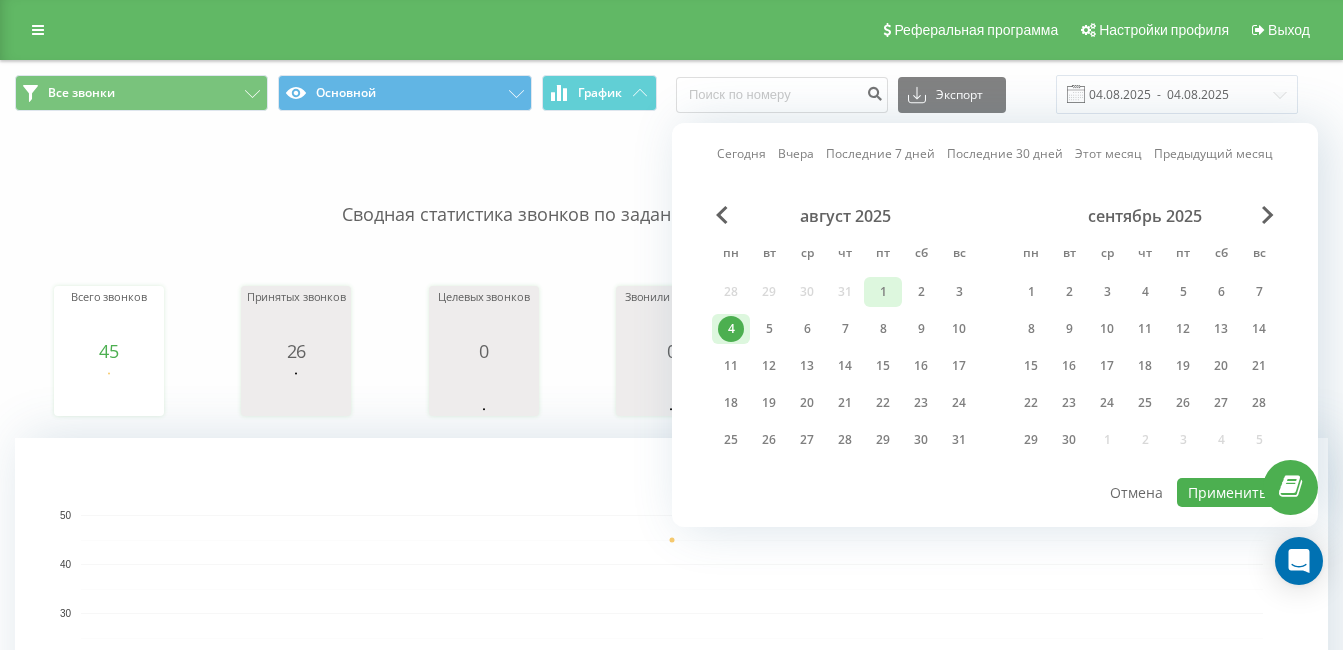 click on "1" at bounding box center [883, 292] 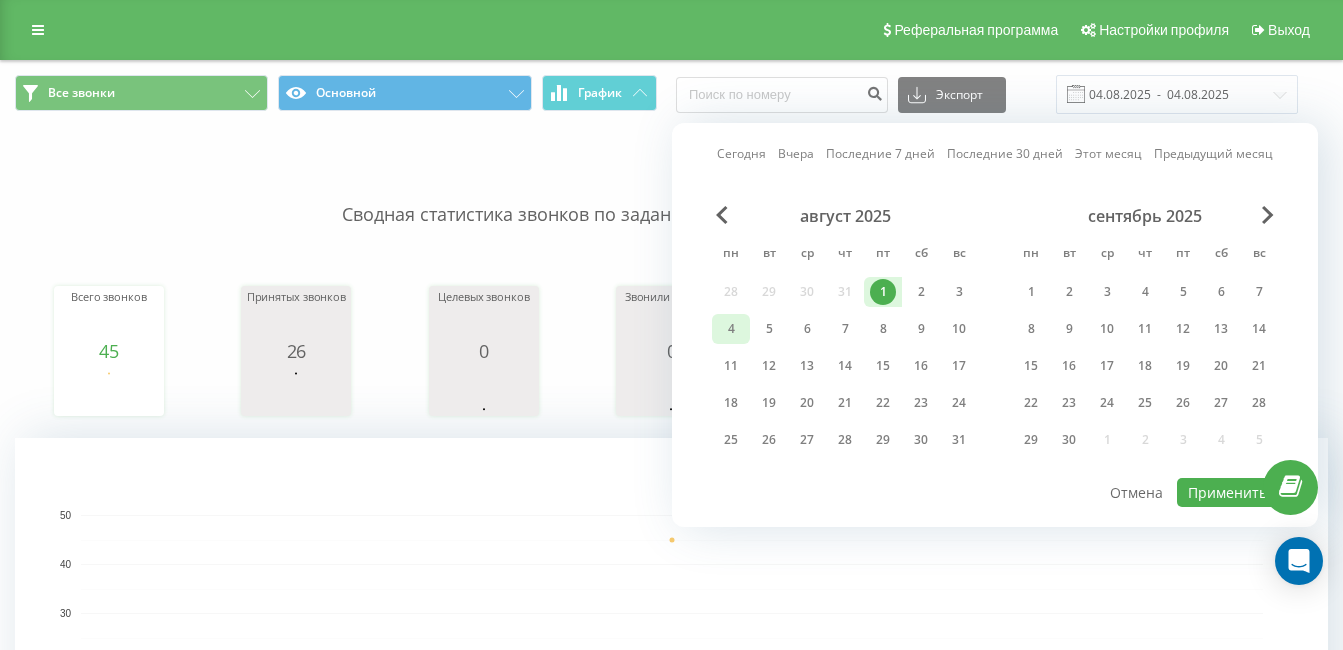 click on "4" at bounding box center (731, 329) 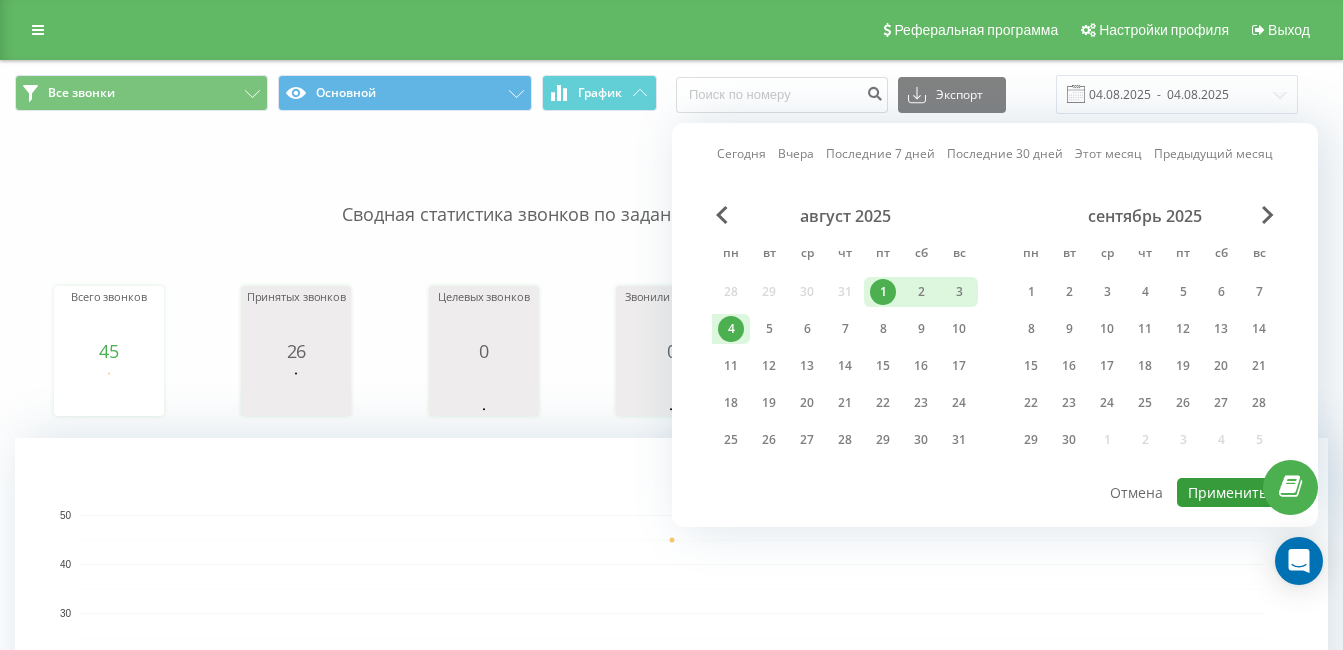 click on "Применить" at bounding box center (1227, 492) 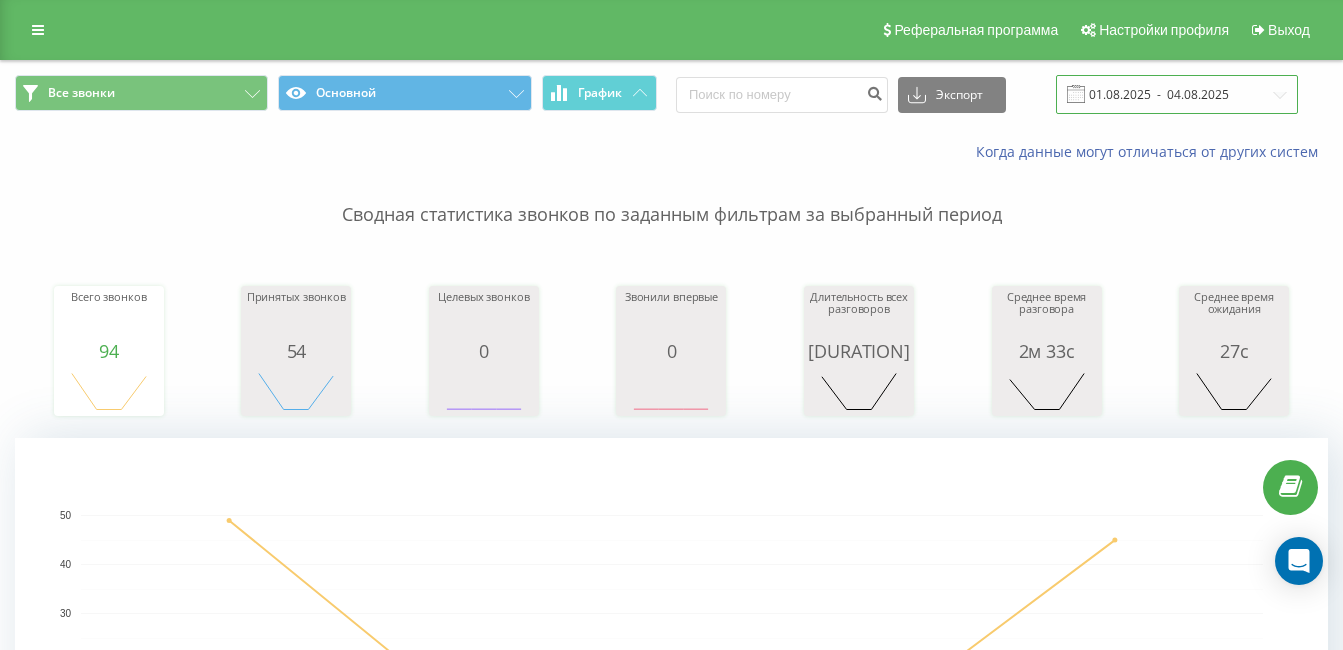 click on "01.08.2025  -  04.08.2025" at bounding box center (1177, 94) 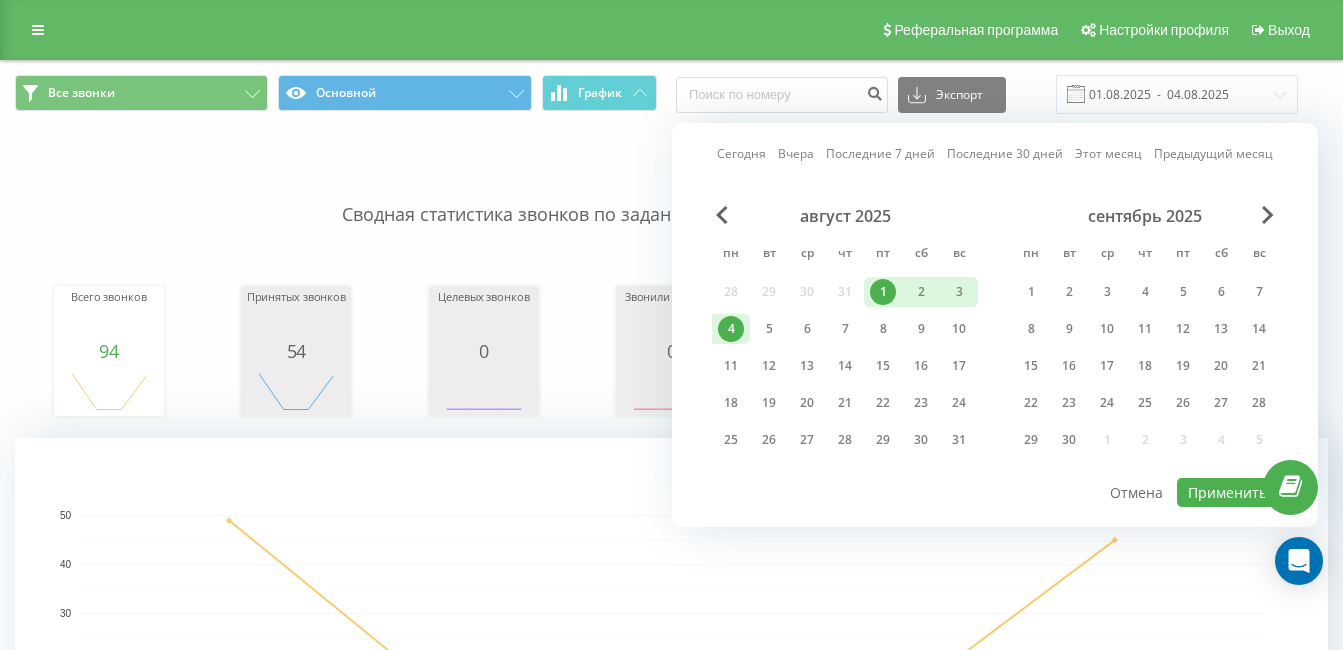 click on "4" at bounding box center [731, 329] 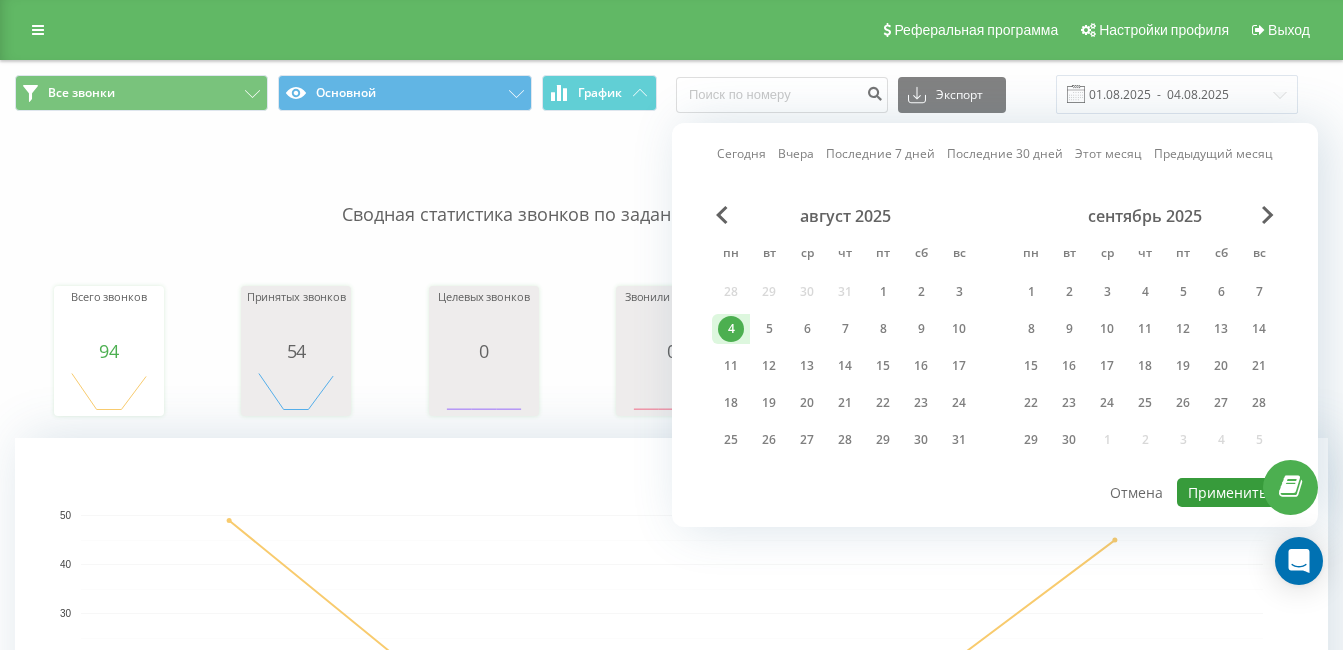 click on "Применить" at bounding box center (1227, 492) 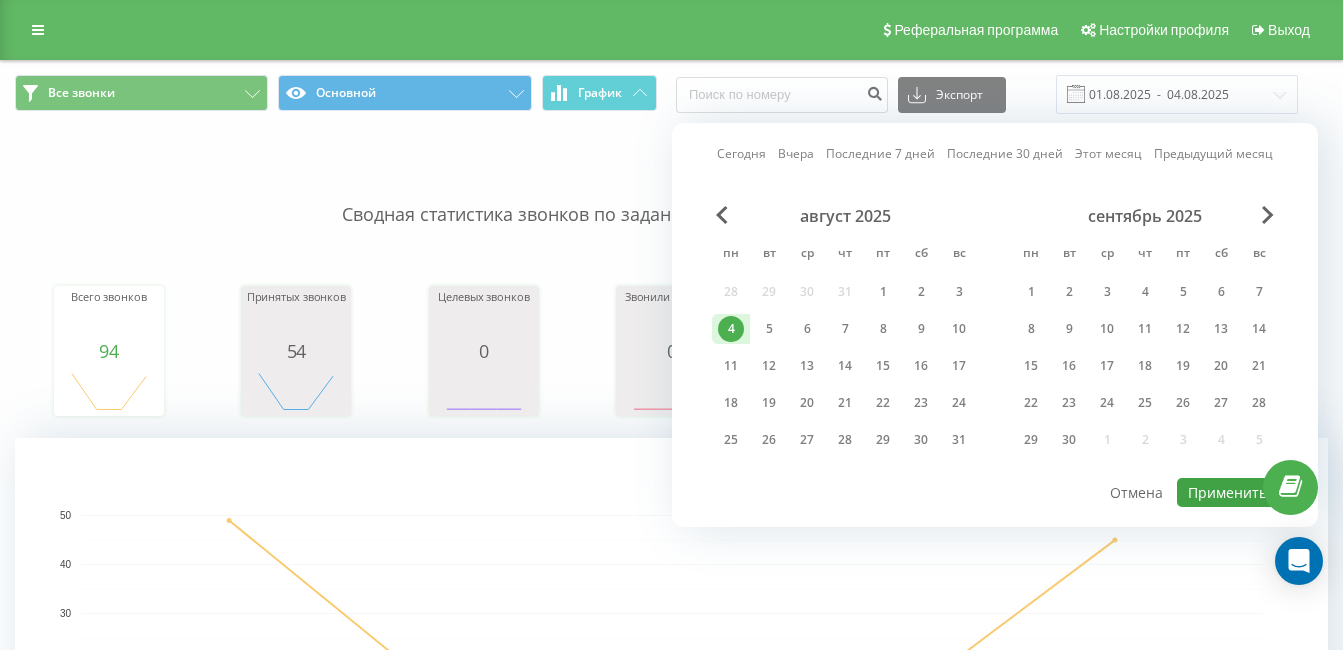 type on "04.08.2025  -  04.08.2025" 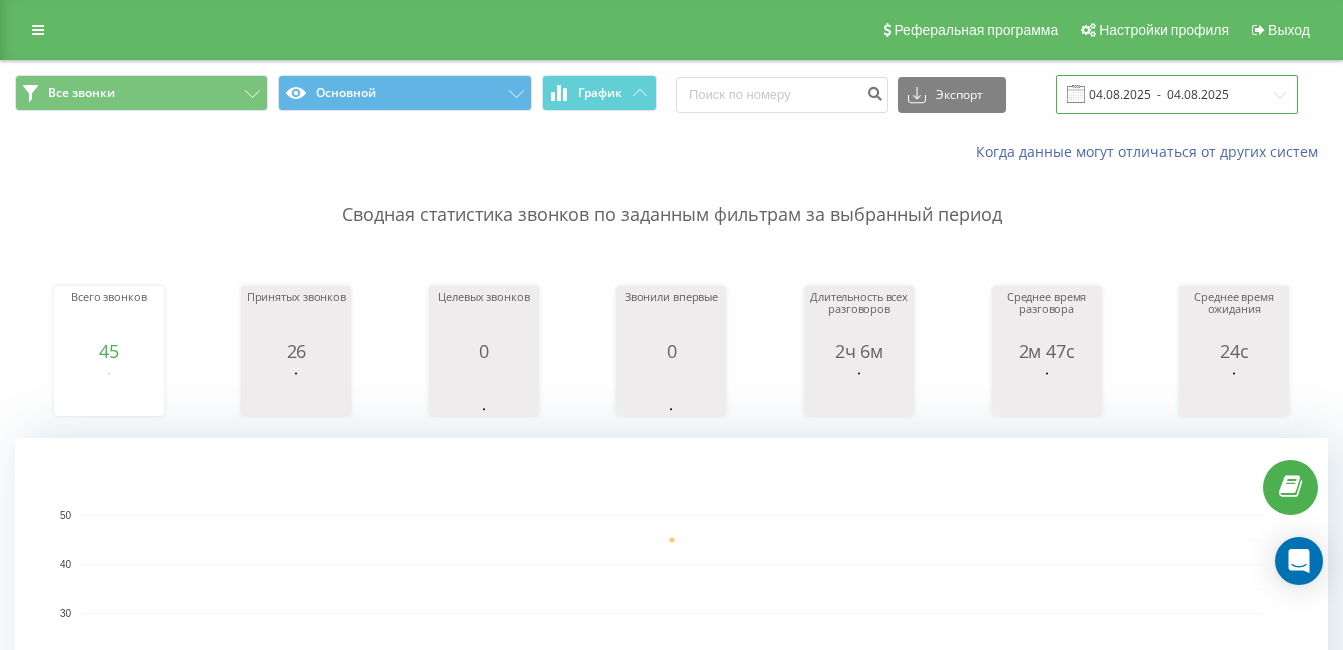 click on "04.08.2025  -  04.08.2025" at bounding box center [1177, 94] 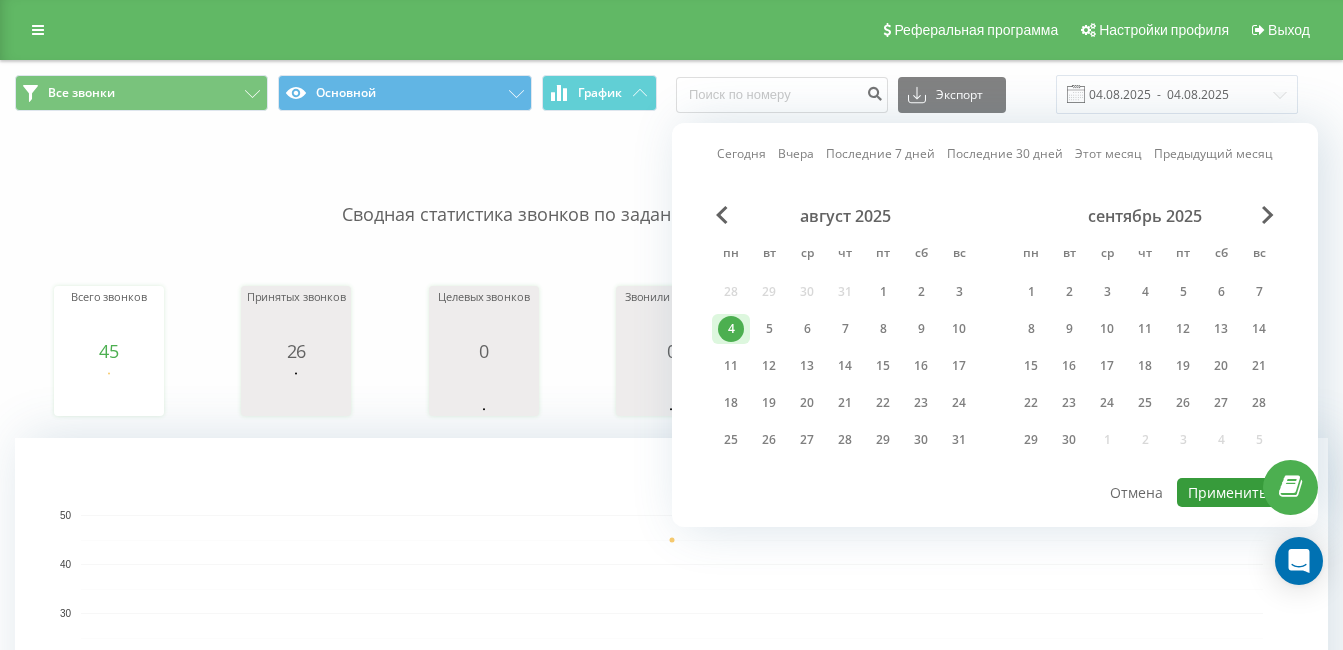 click on "Применить" at bounding box center [1227, 492] 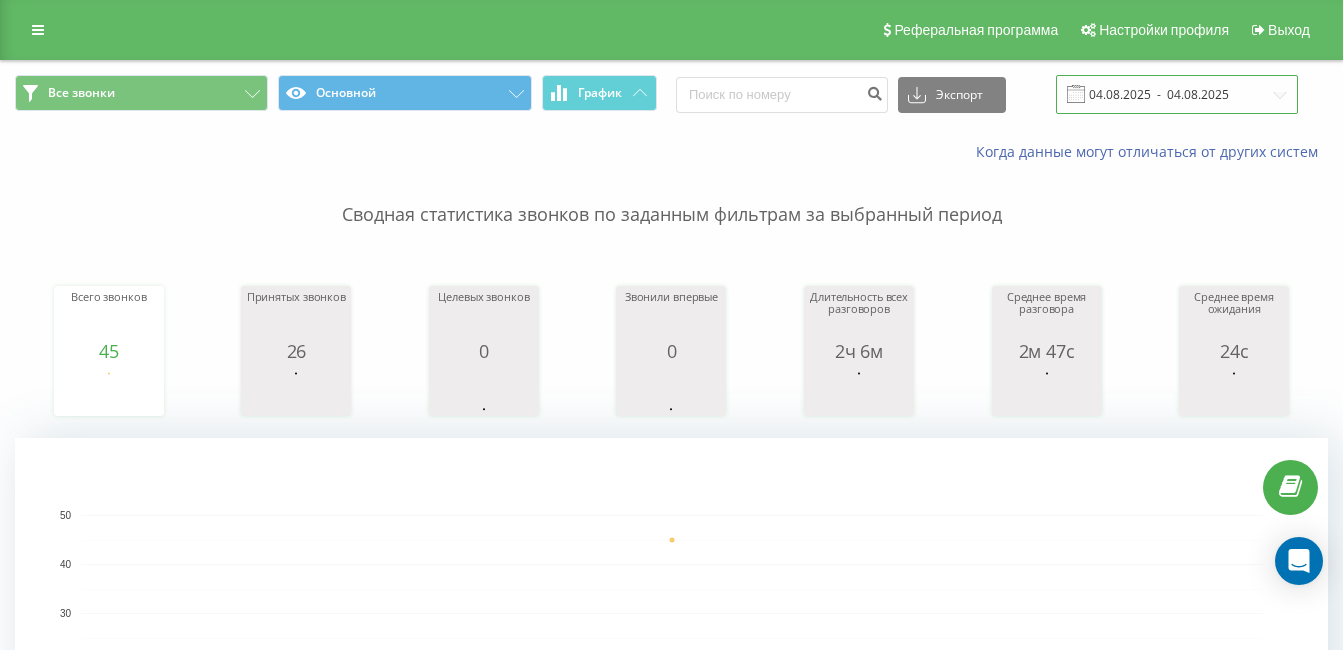 click on "04.08.2025  -  04.08.2025" at bounding box center [1177, 94] 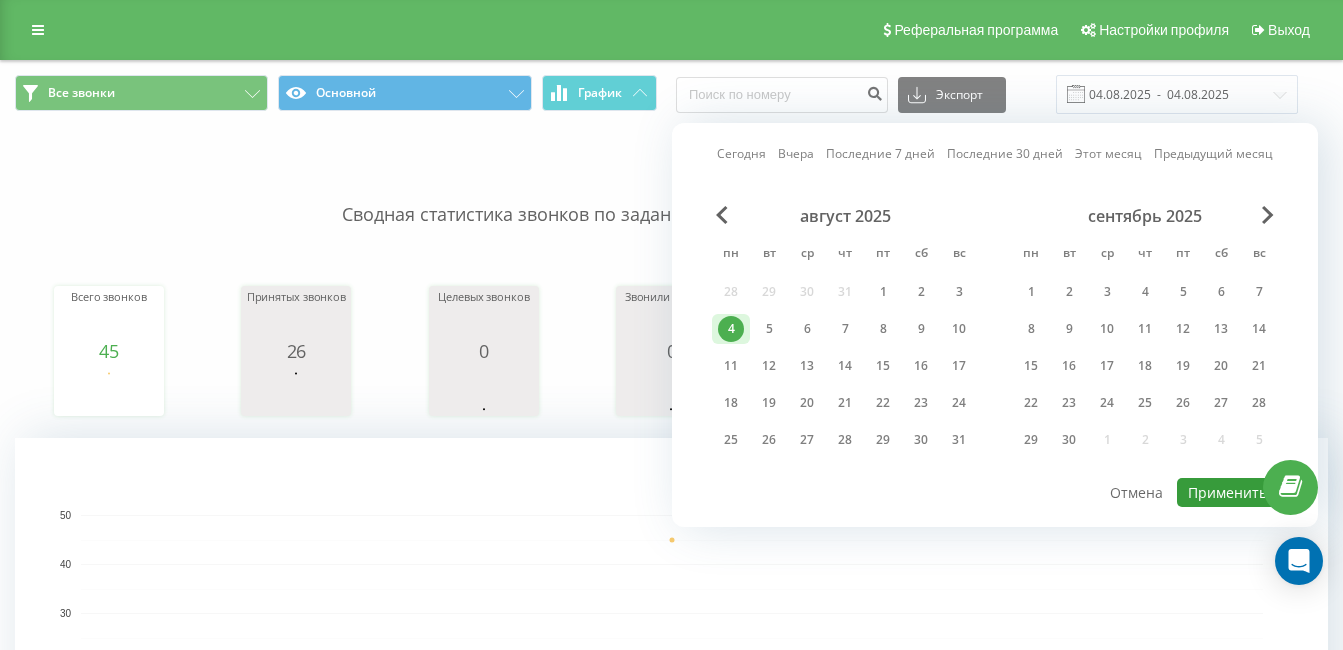 click on "Применить" at bounding box center [1227, 492] 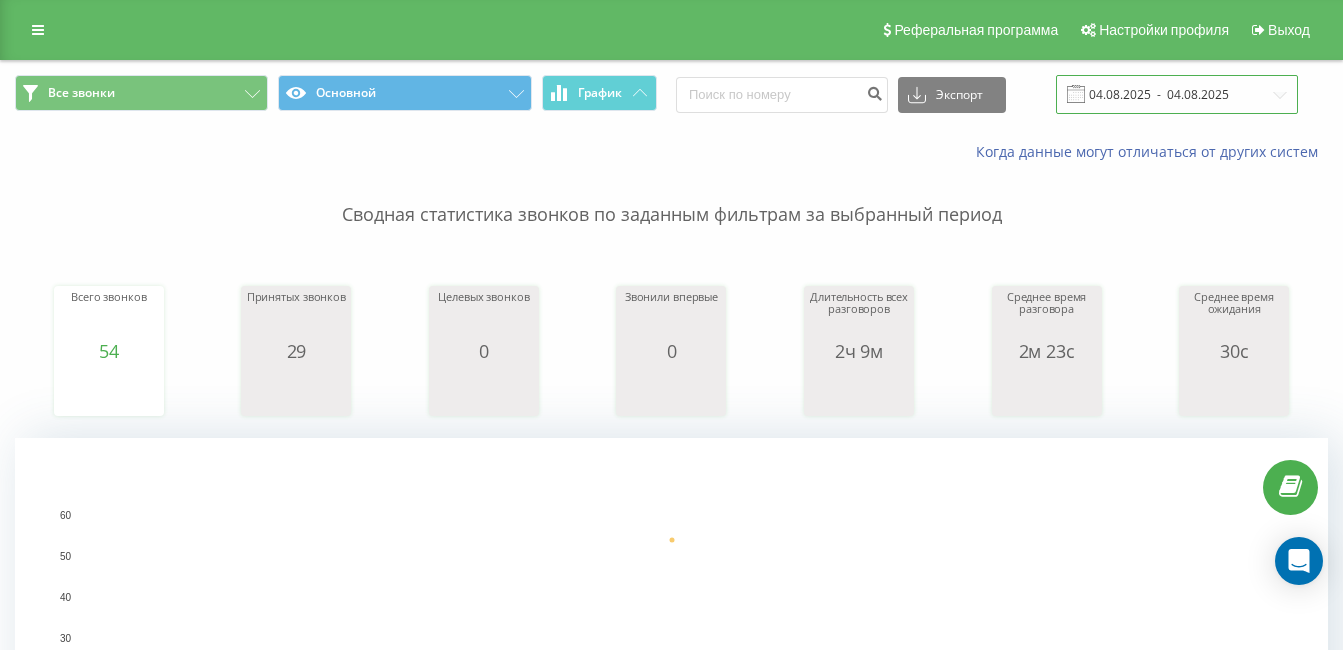 click on "04.08.2025  -  04.08.2025" at bounding box center (1177, 94) 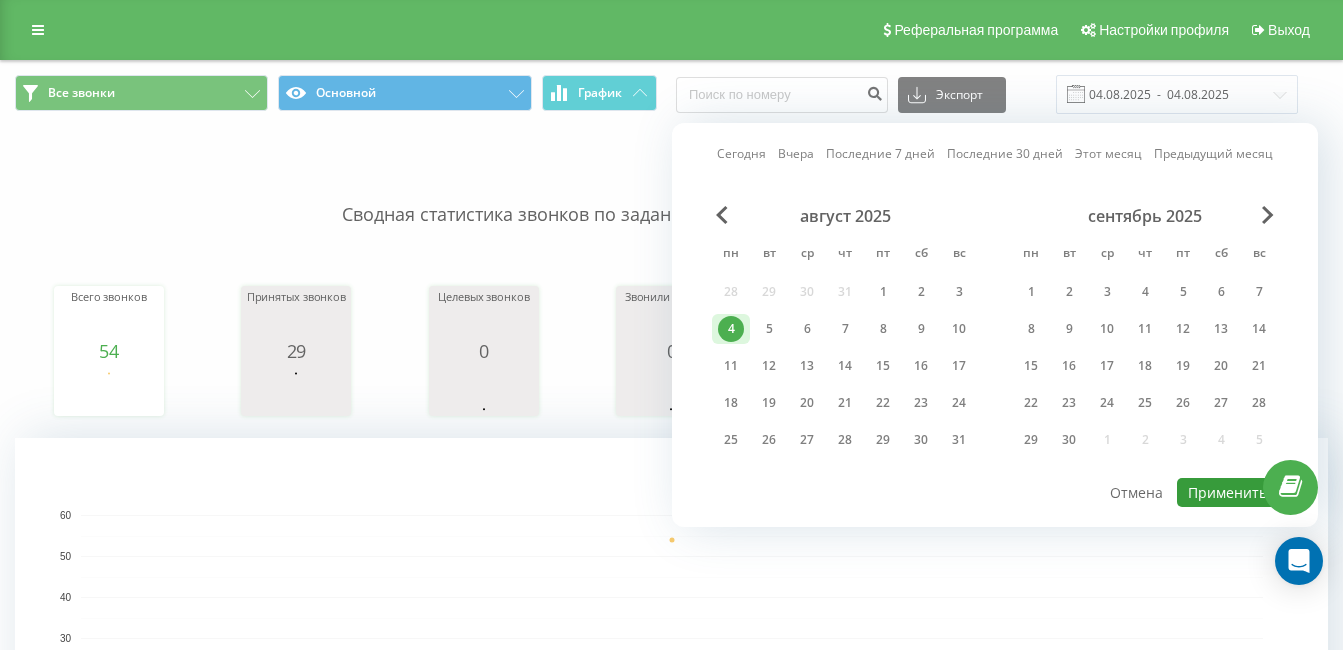 click on "Применить" at bounding box center (1227, 492) 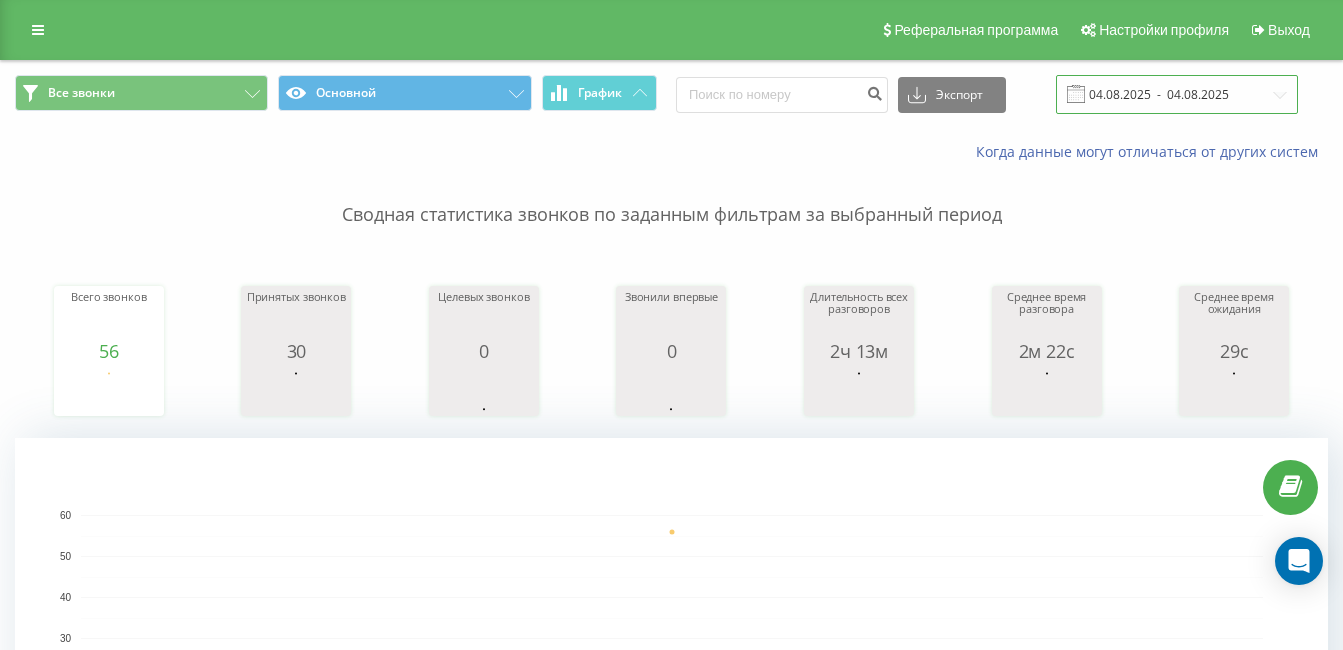 click on "04.08.2025  -  04.08.2025" at bounding box center (1177, 94) 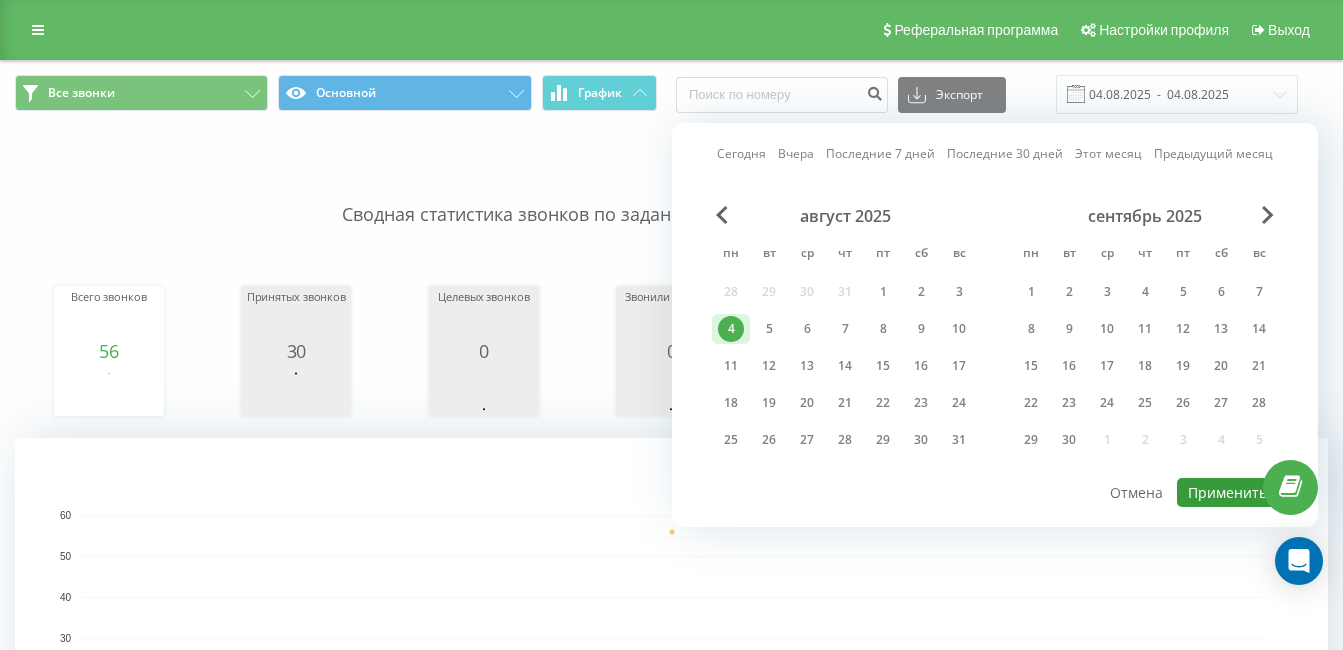 click on "Применить" at bounding box center (1227, 492) 